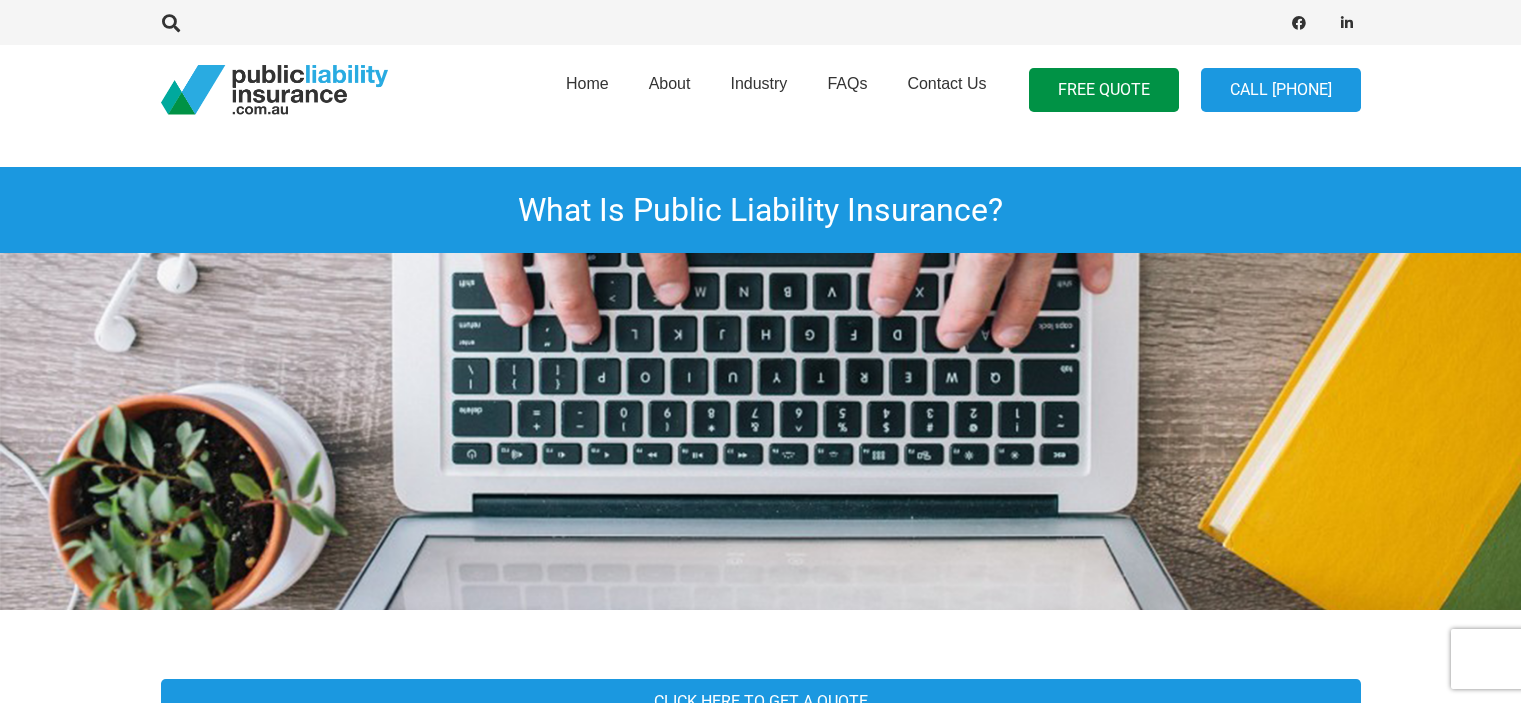 scroll, scrollTop: 0, scrollLeft: 0, axis: both 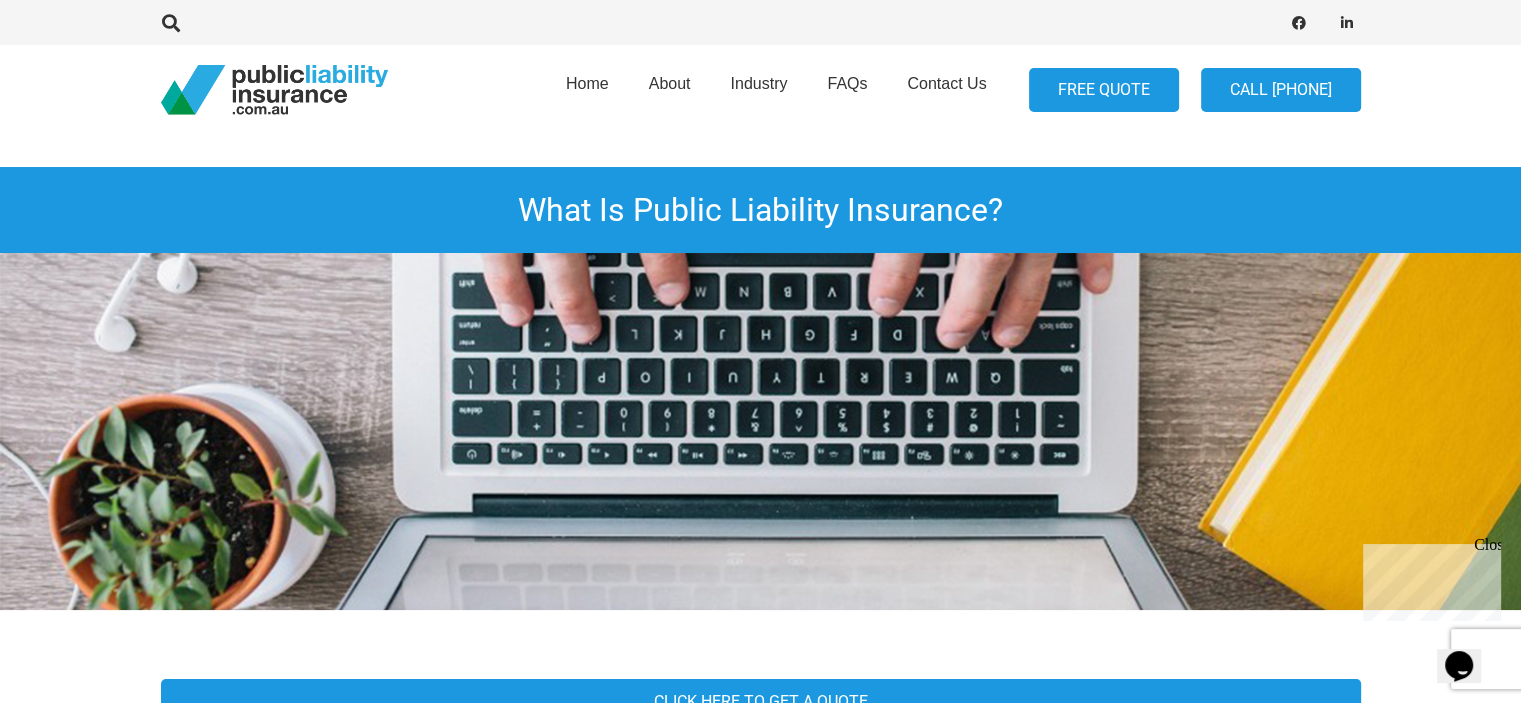 click on "FREE QUOTE" at bounding box center [1104, 90] 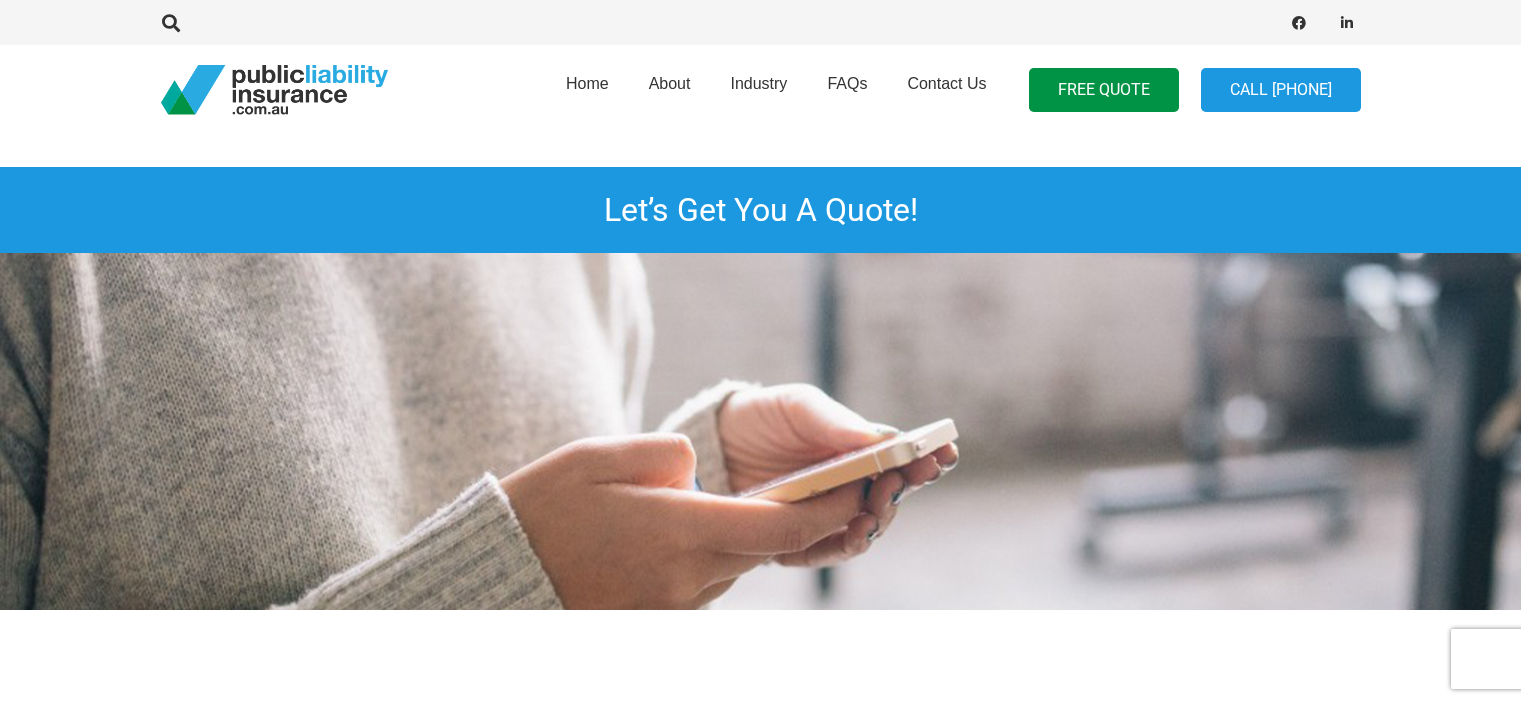 scroll, scrollTop: 0, scrollLeft: 0, axis: both 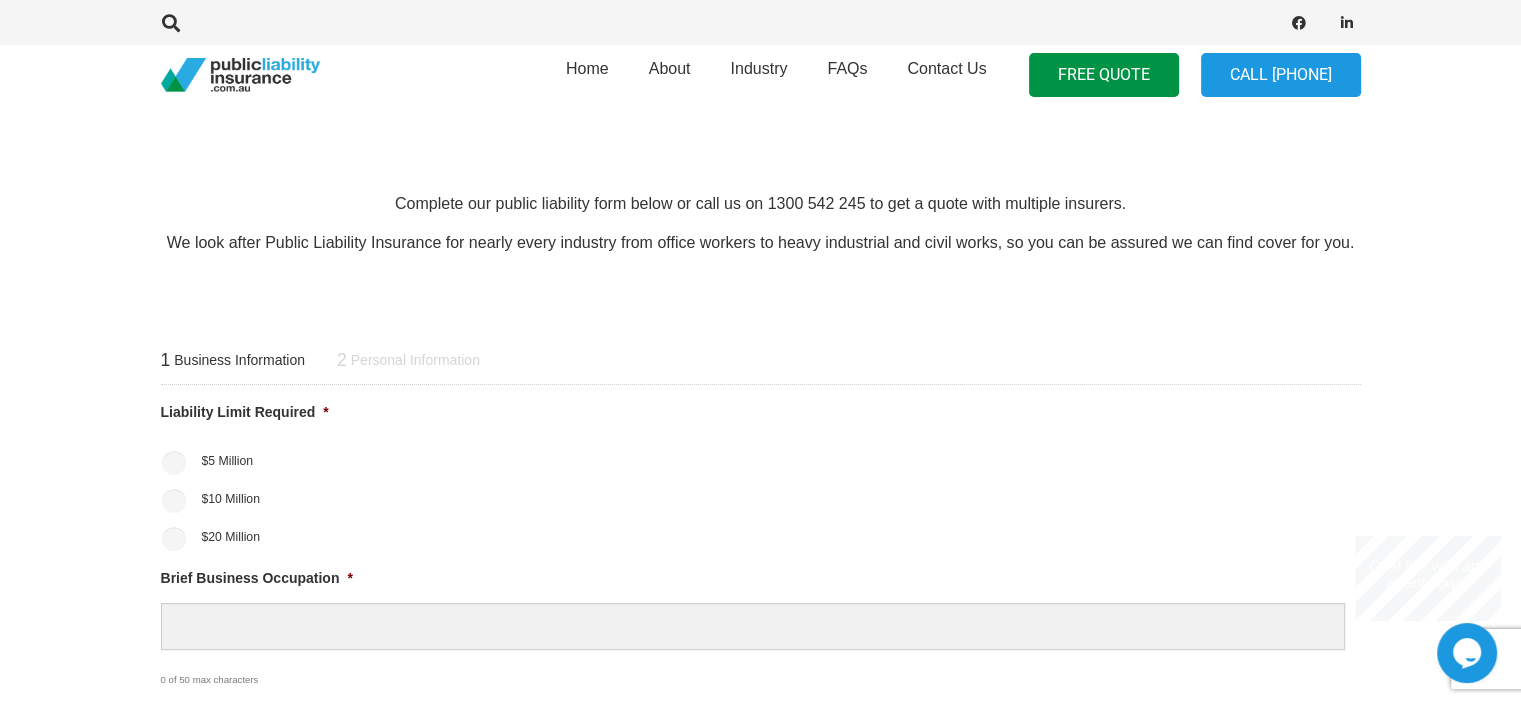 click on "Personal Information" at bounding box center (415, 361) 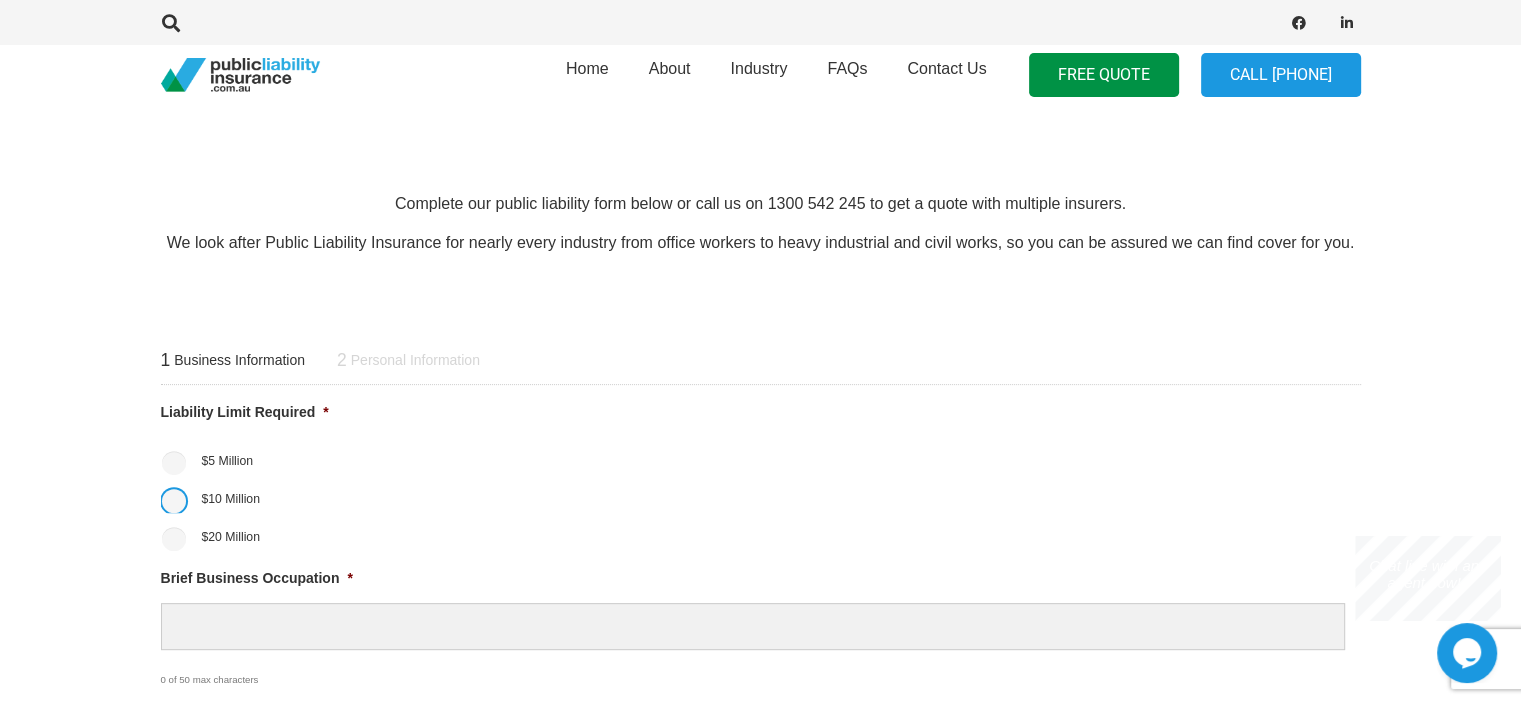 click on "$10 Million" at bounding box center (174, 501) 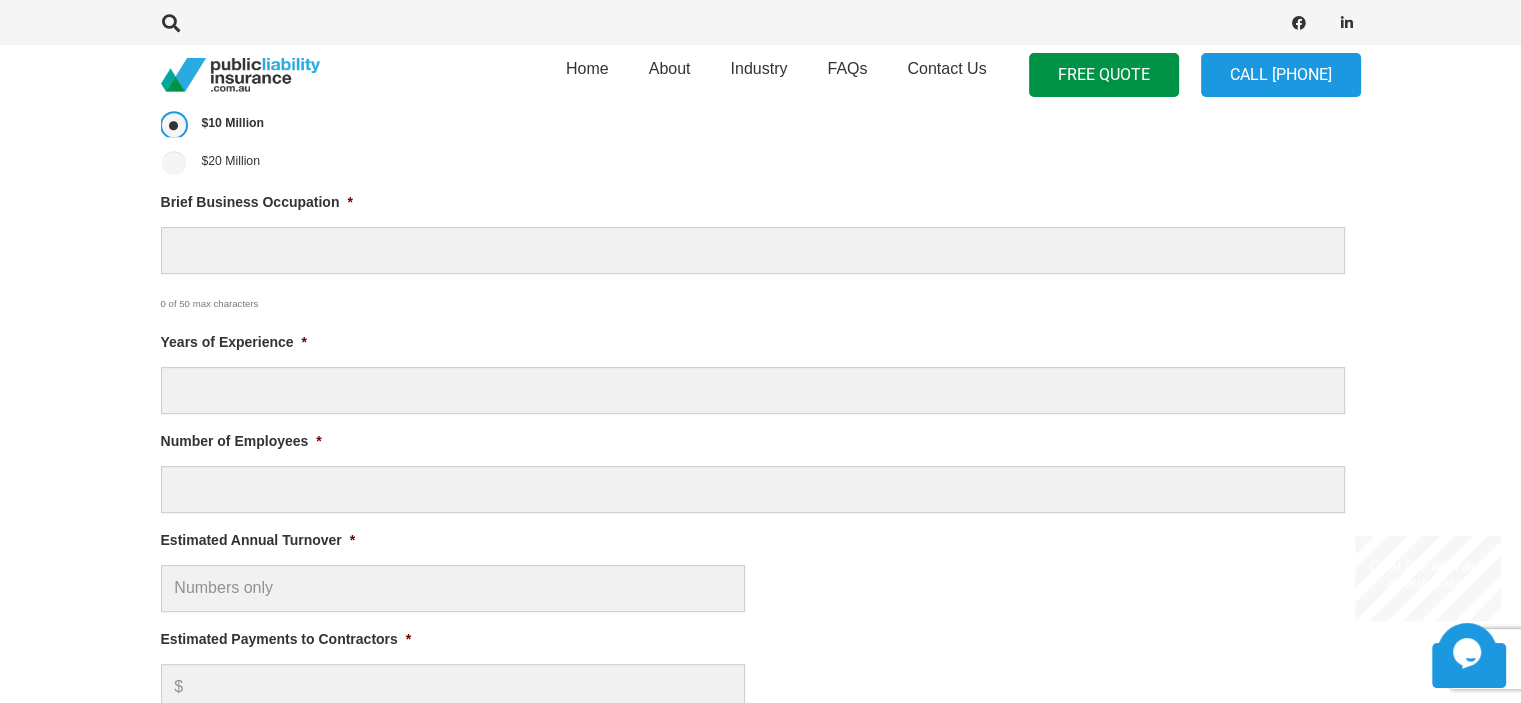scroll, scrollTop: 969, scrollLeft: 0, axis: vertical 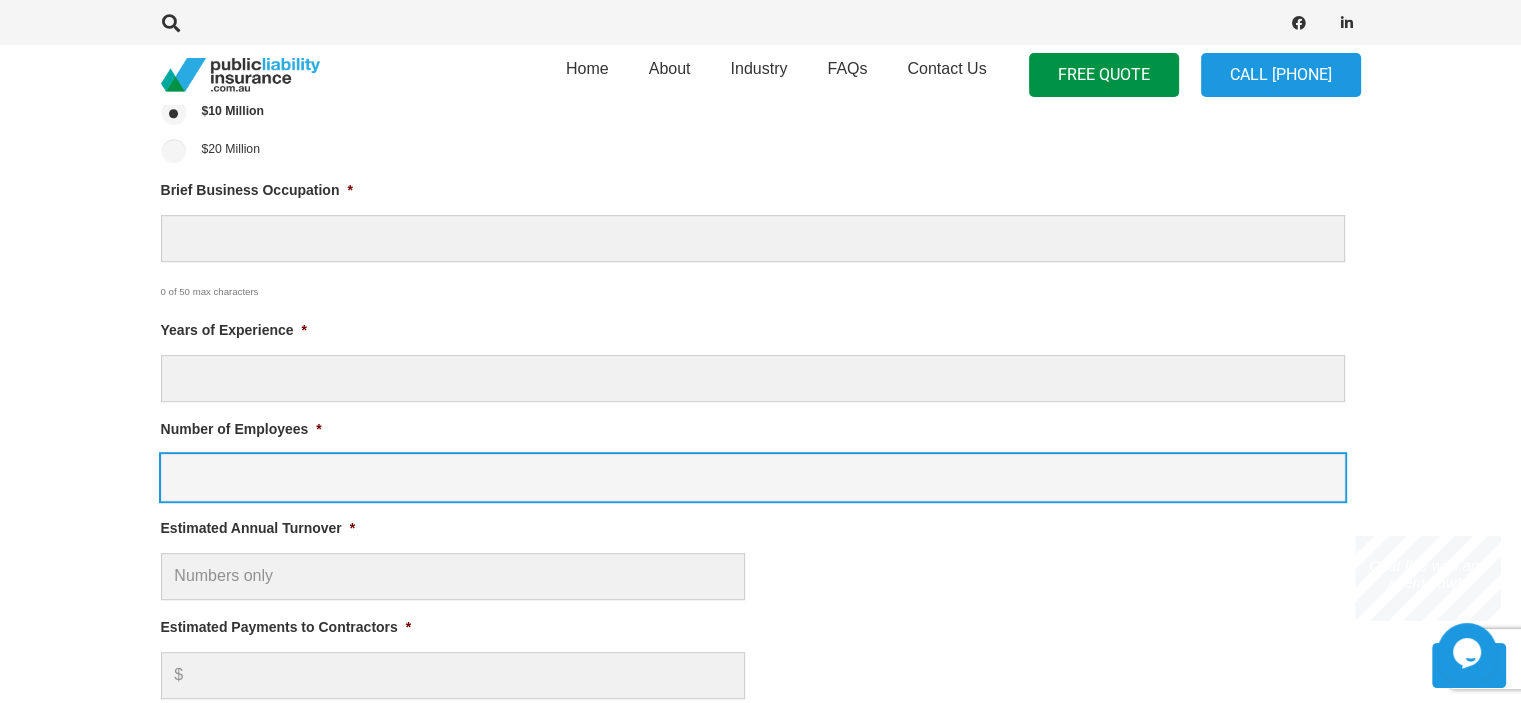 click on "Number of Employees *" at bounding box center [753, 477] 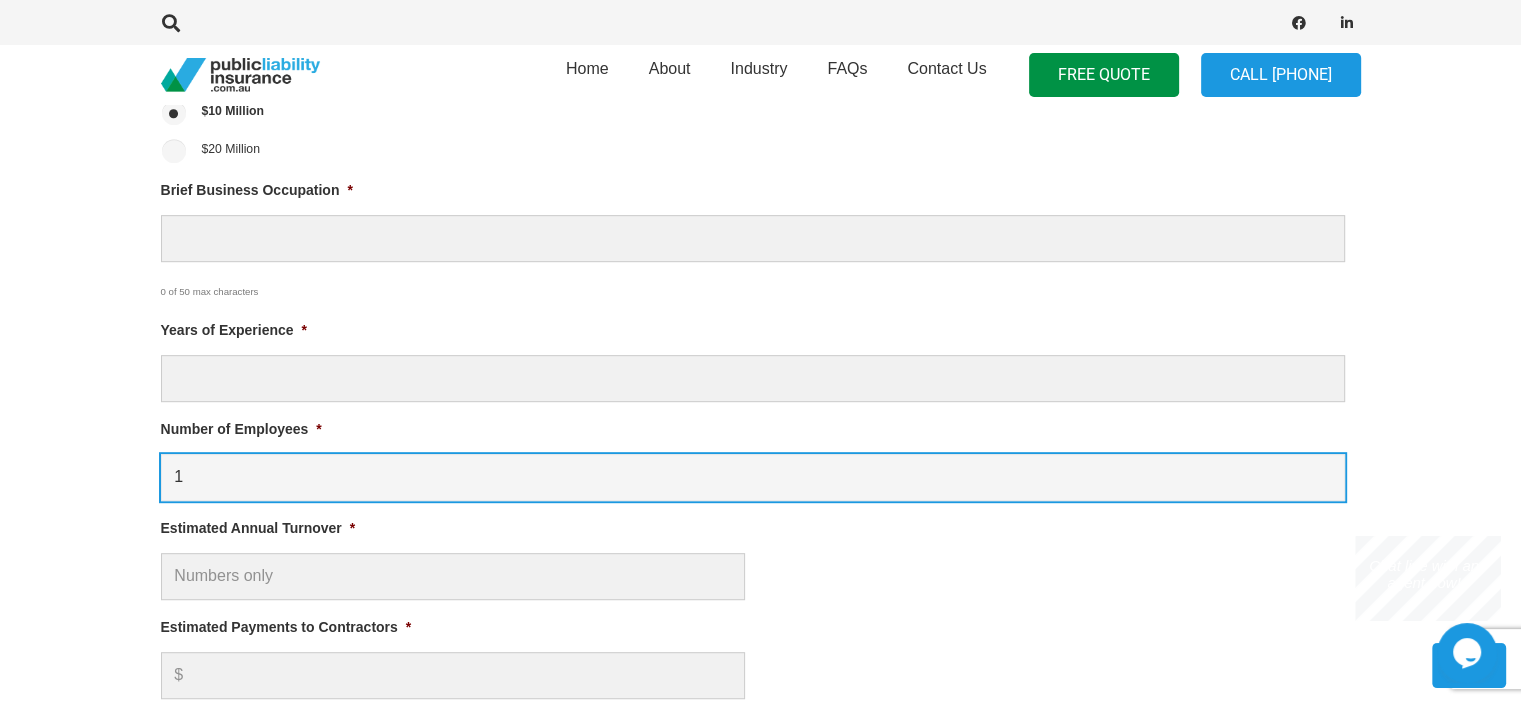 type on "1" 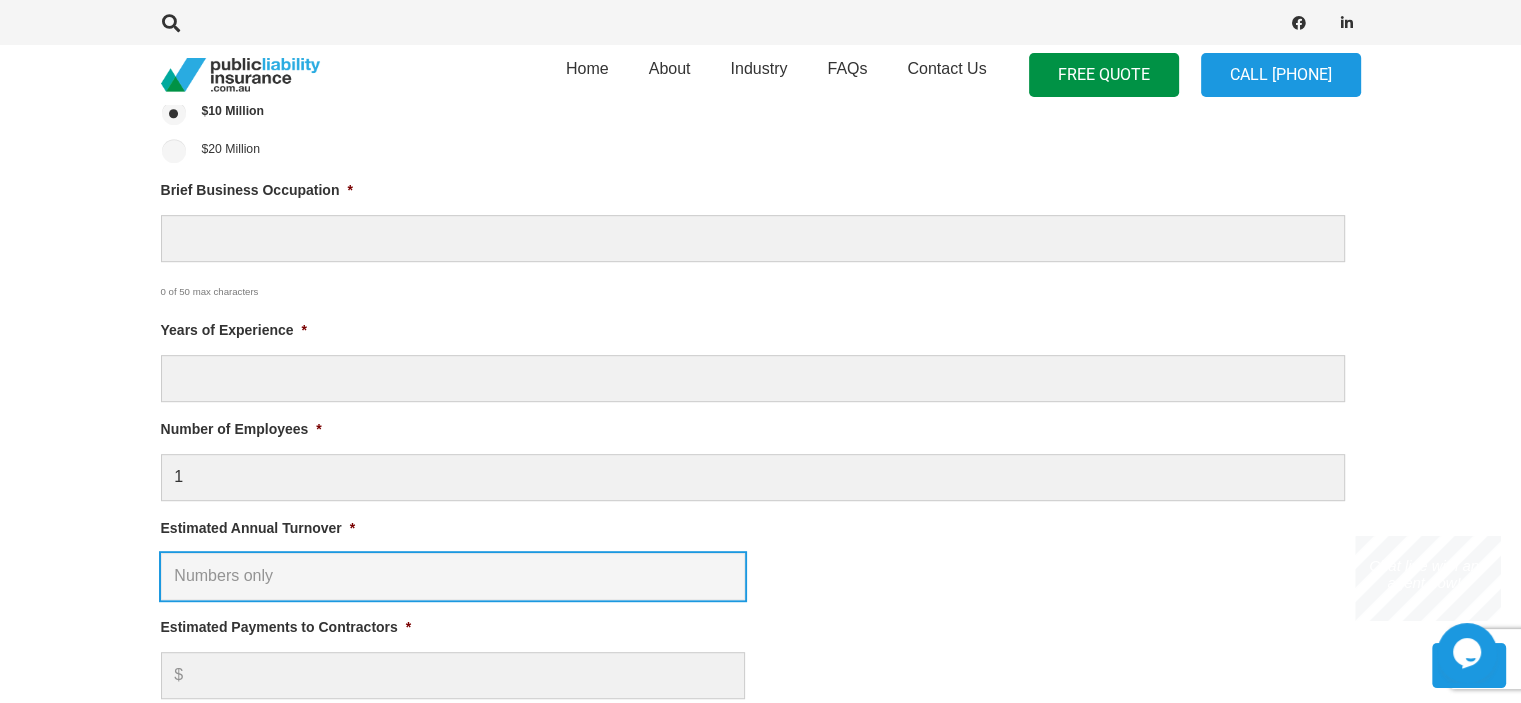 click on "Estimated Annual Turnover *" at bounding box center [453, 576] 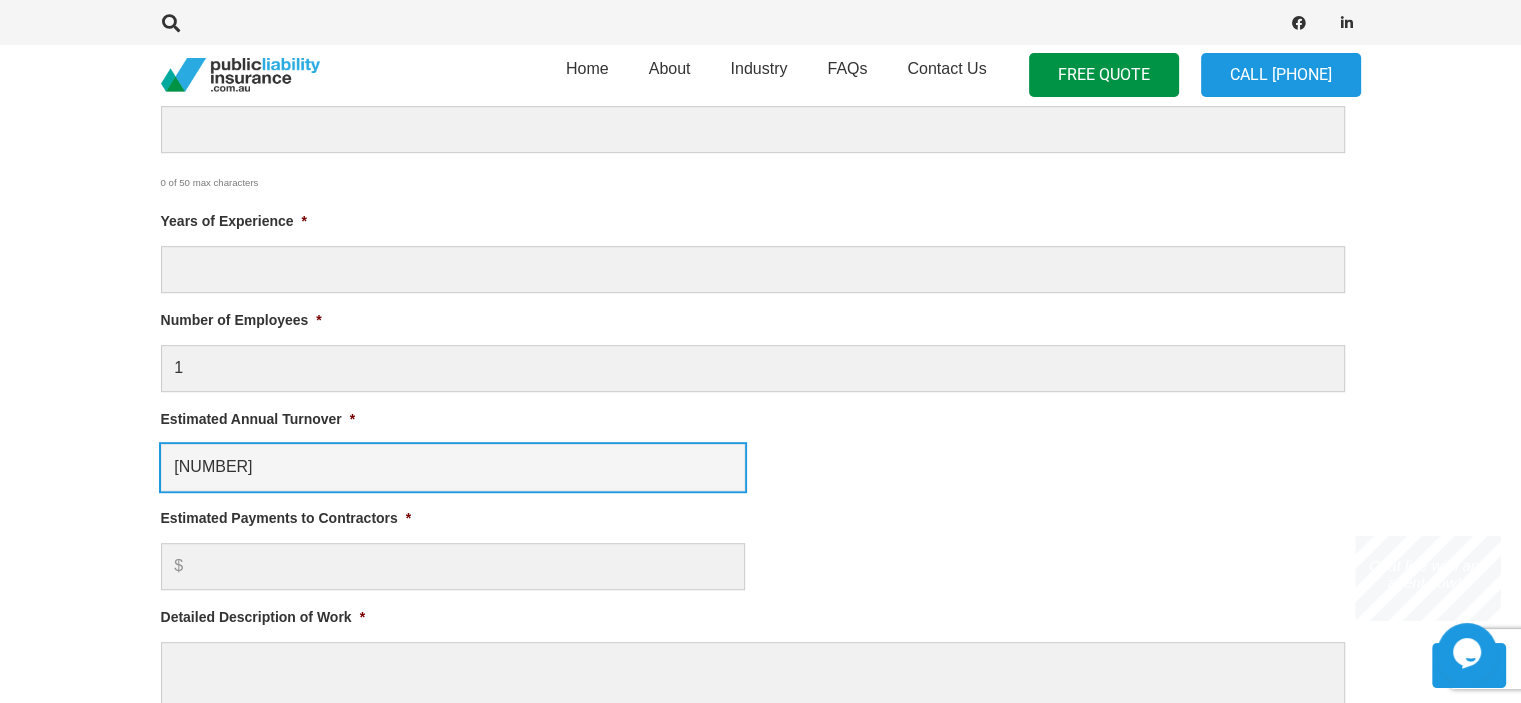 scroll, scrollTop: 1118, scrollLeft: 0, axis: vertical 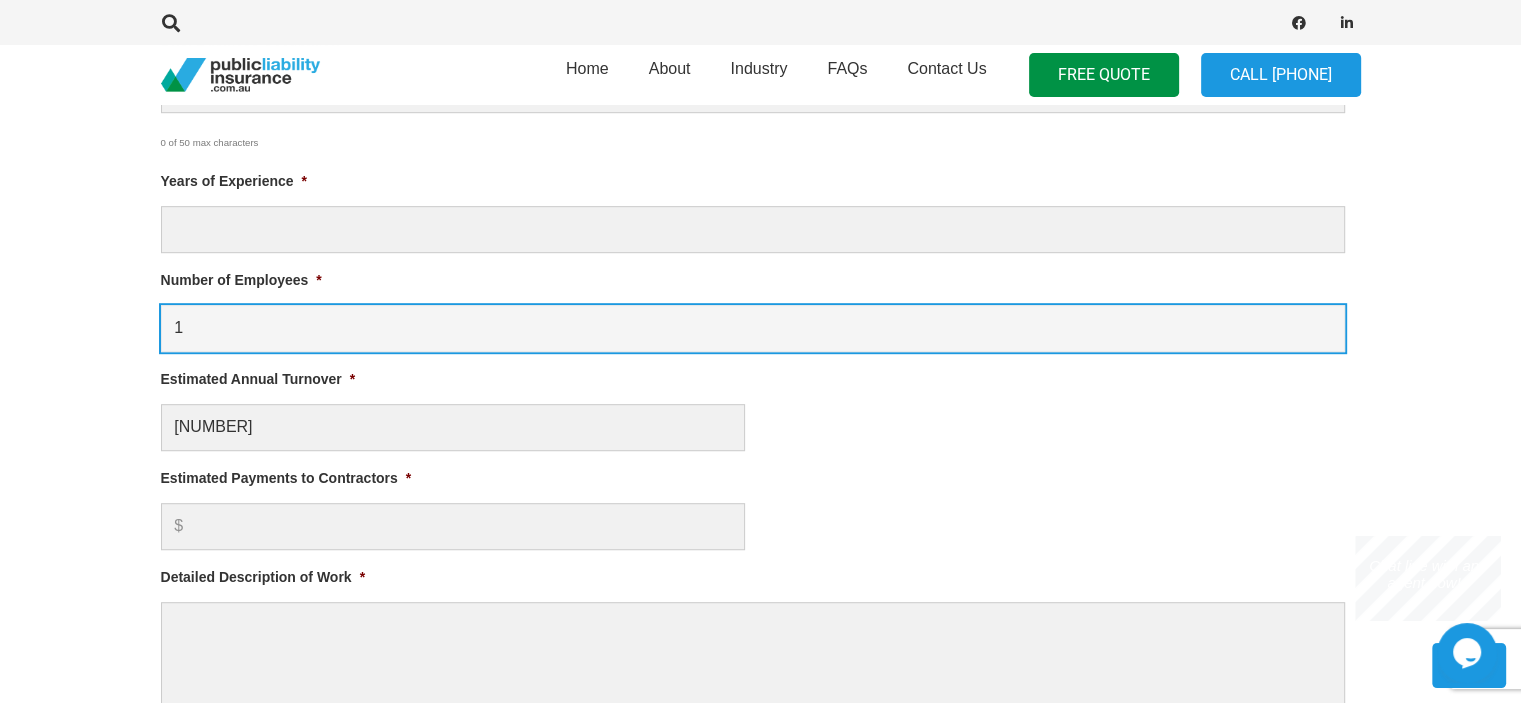 type on "$ 30,000.00" 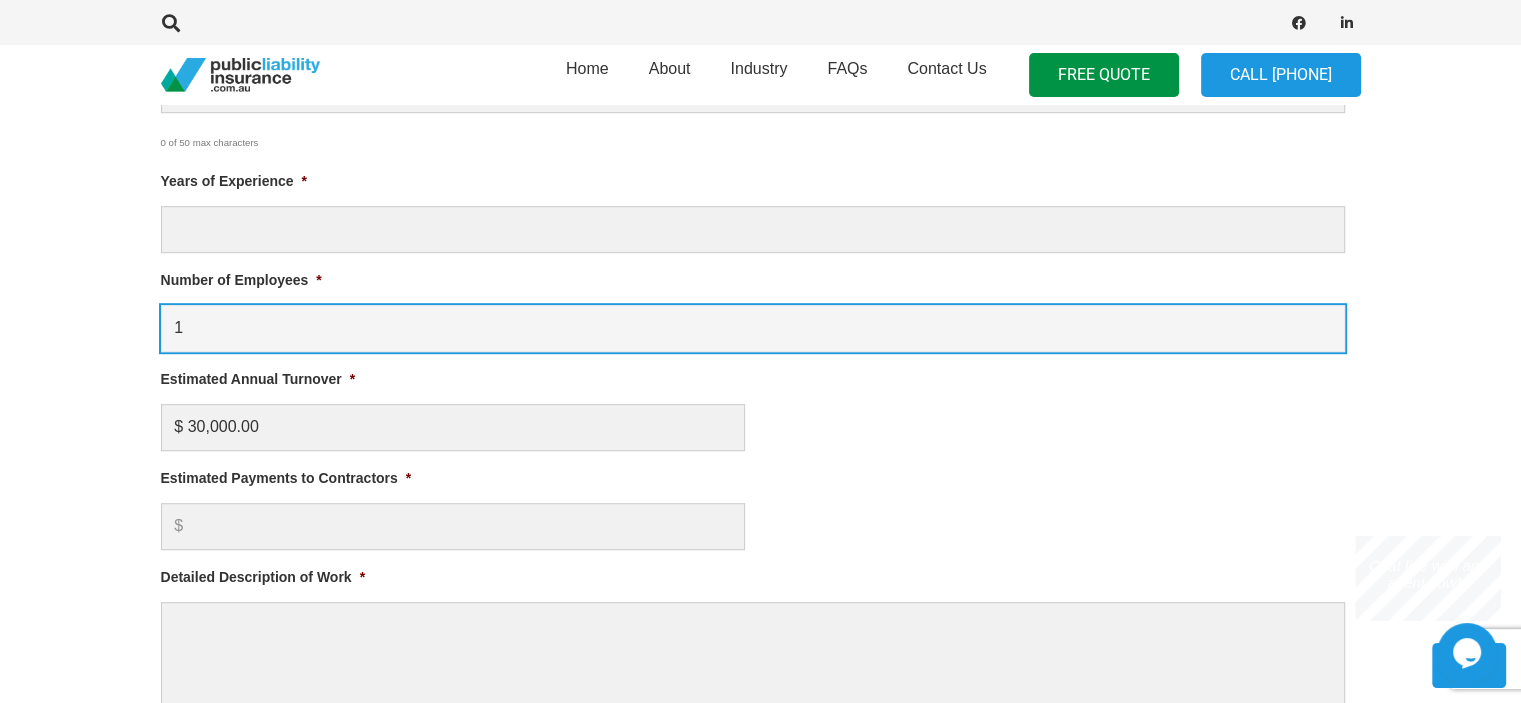 click on "1" at bounding box center (753, 328) 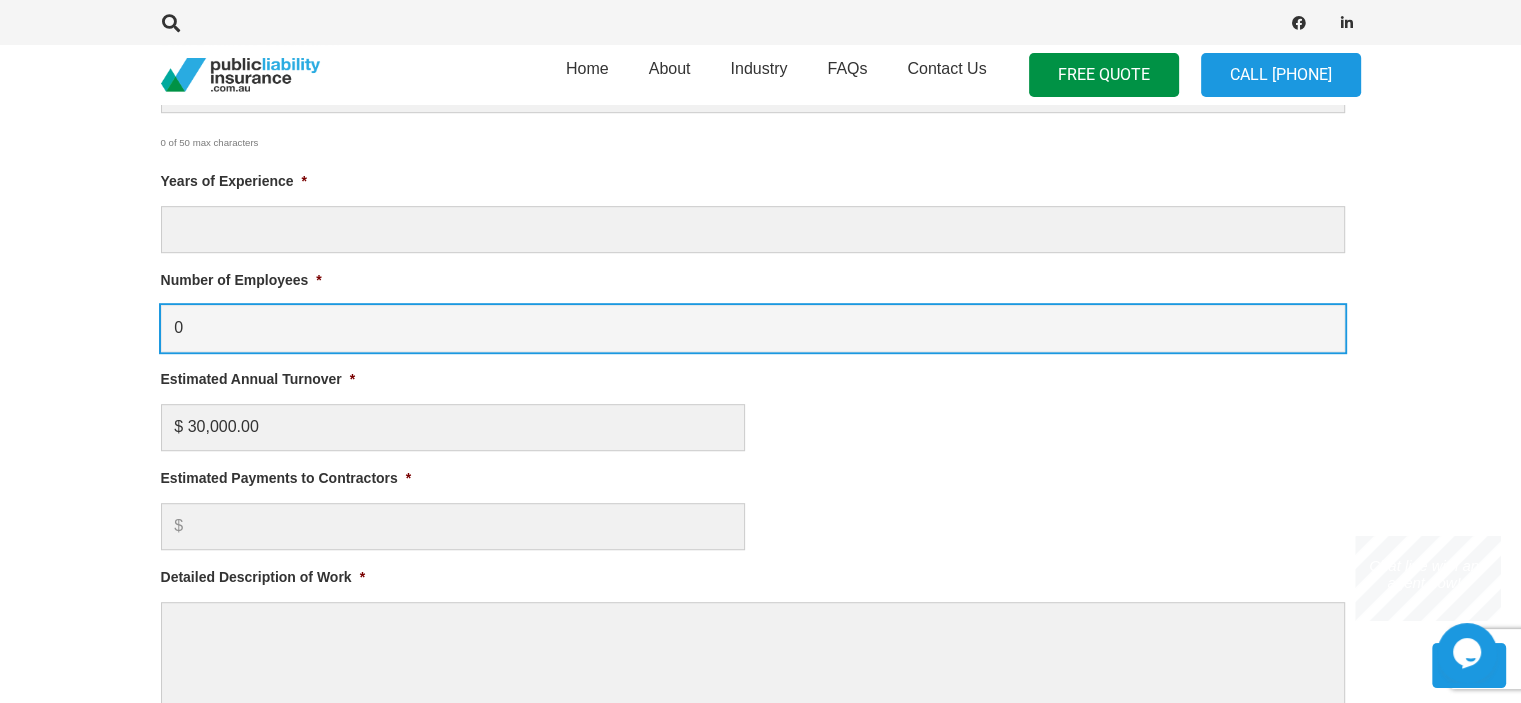 type on "0" 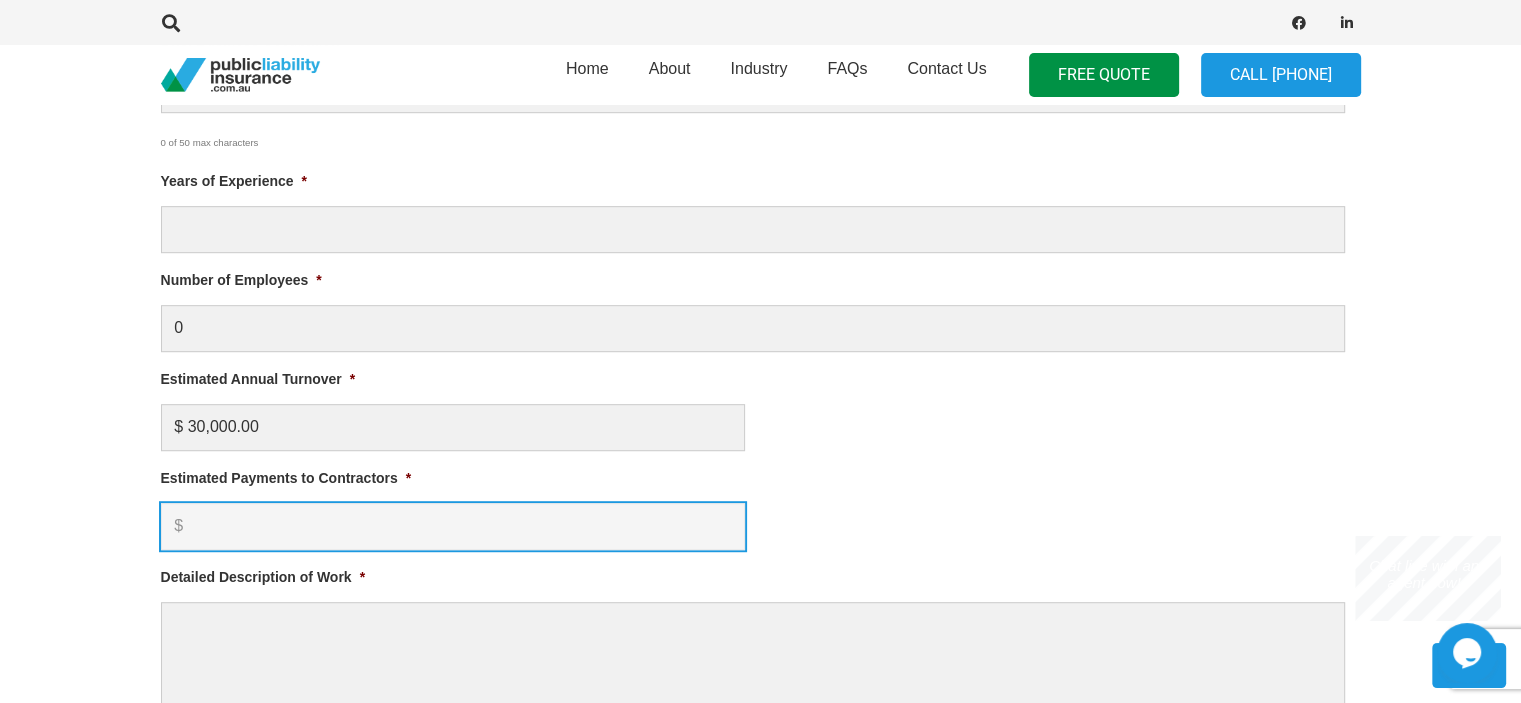 click on "Estimated Payments to Contractors *" at bounding box center [453, 526] 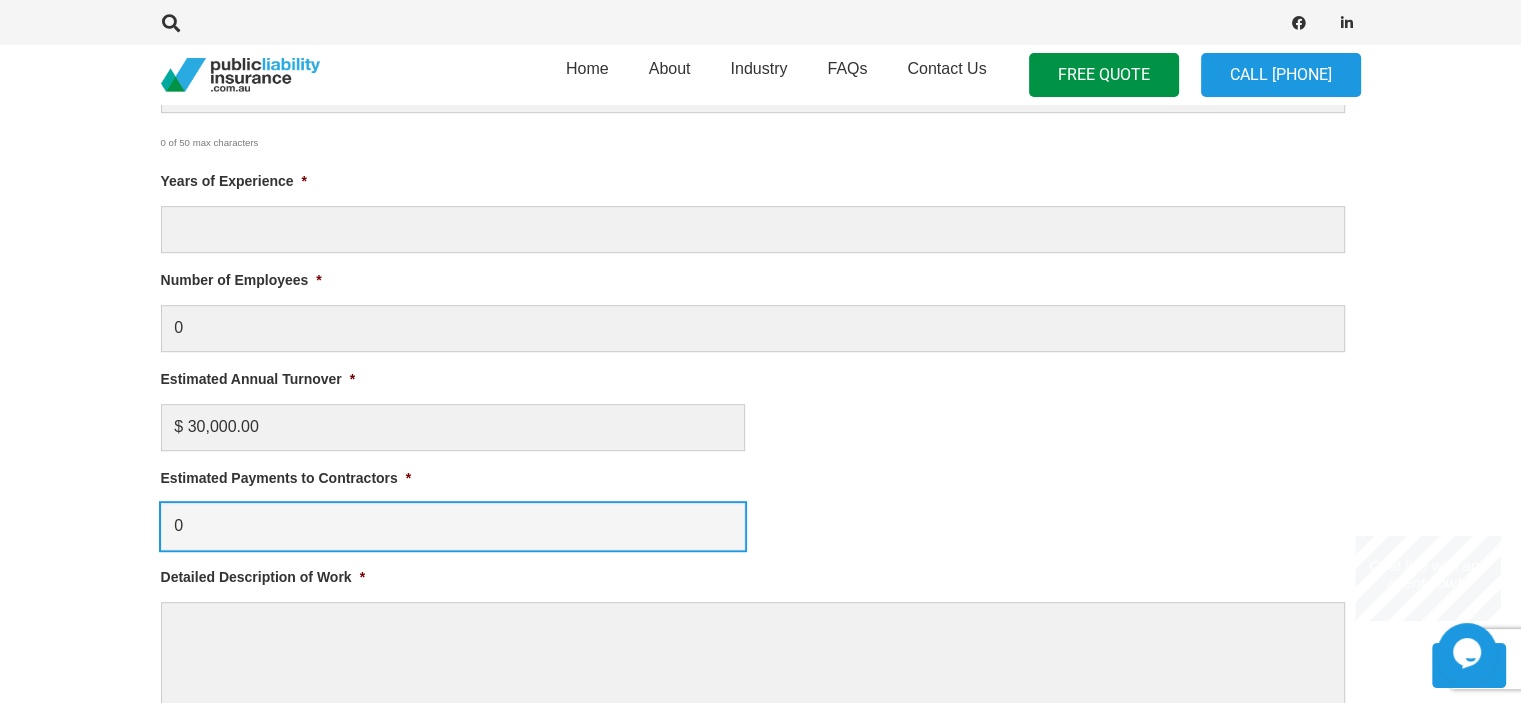 type on "0" 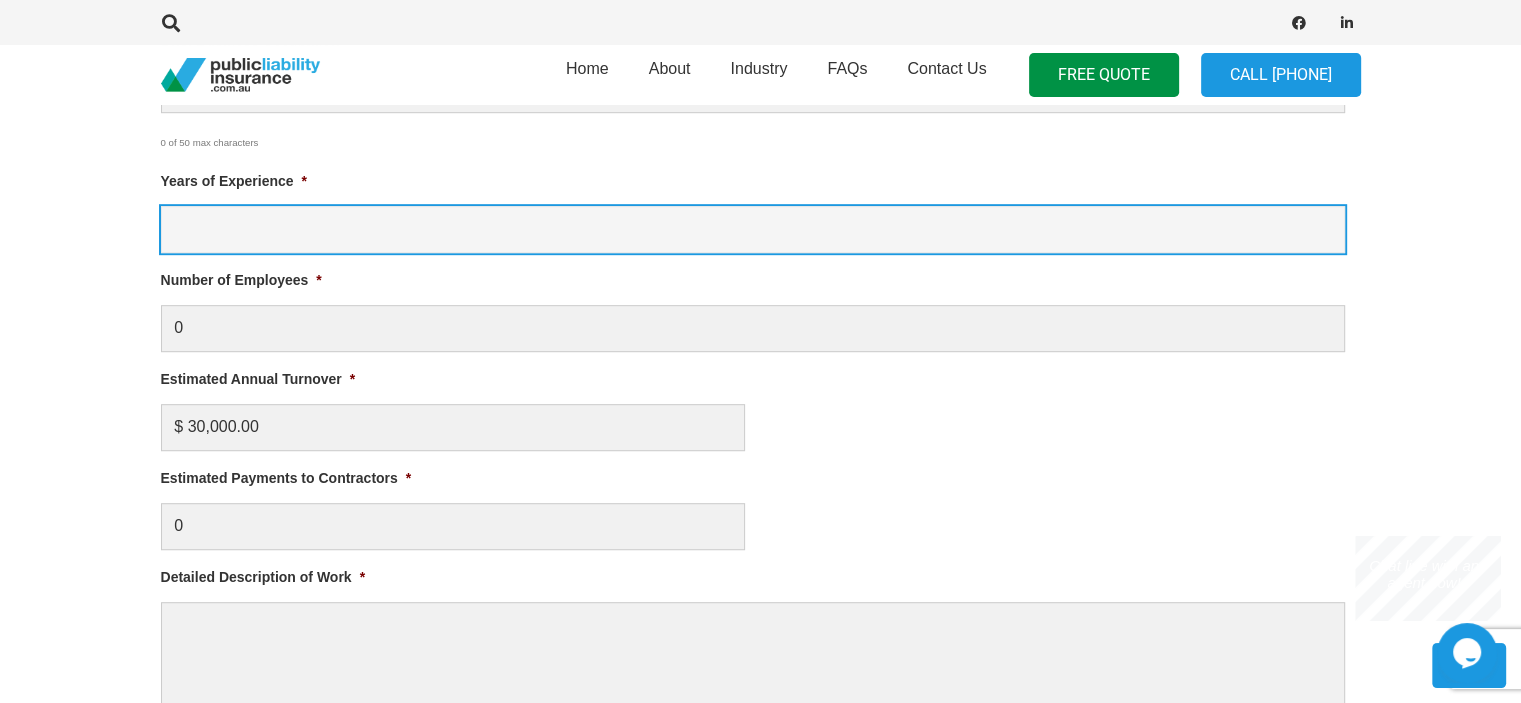click on "Years of Experience *" at bounding box center [753, 229] 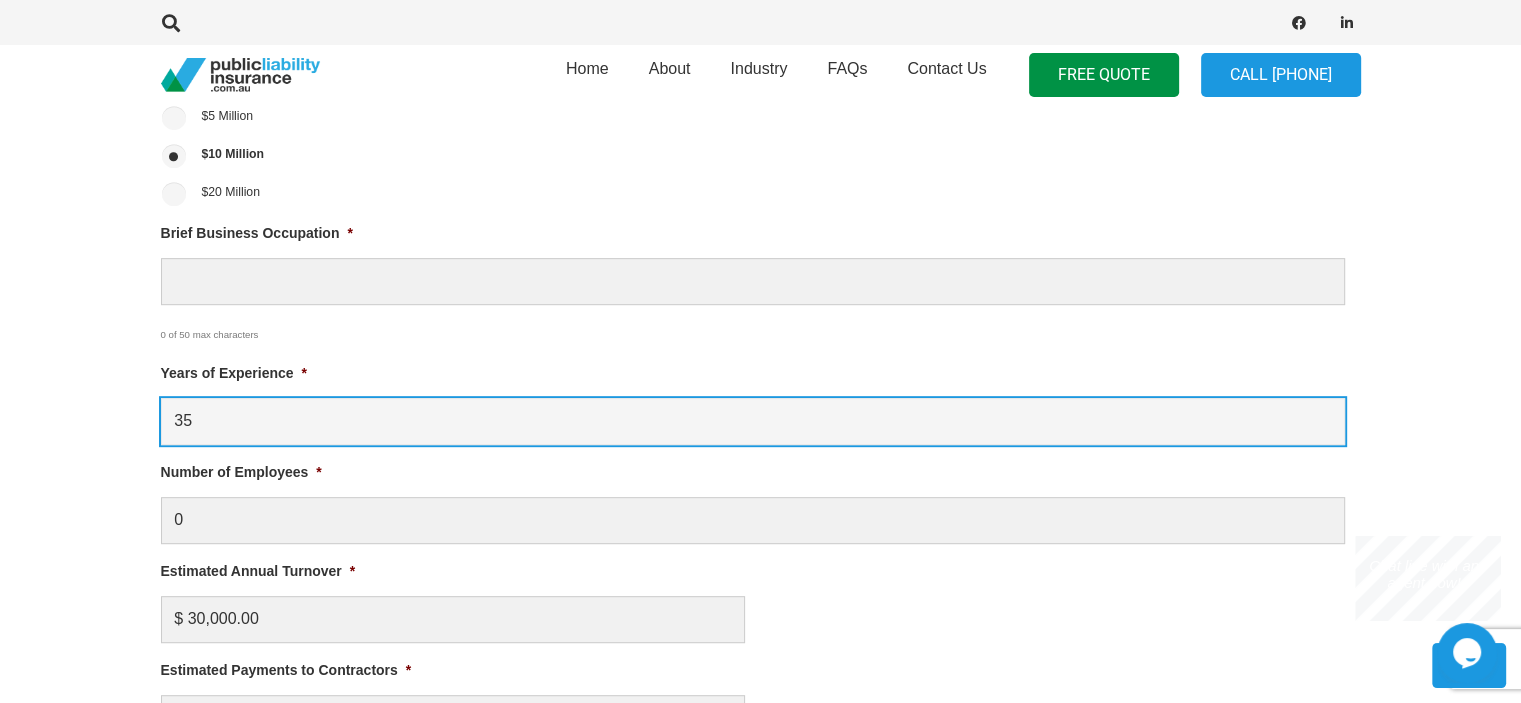 scroll, scrollTop: 904, scrollLeft: 0, axis: vertical 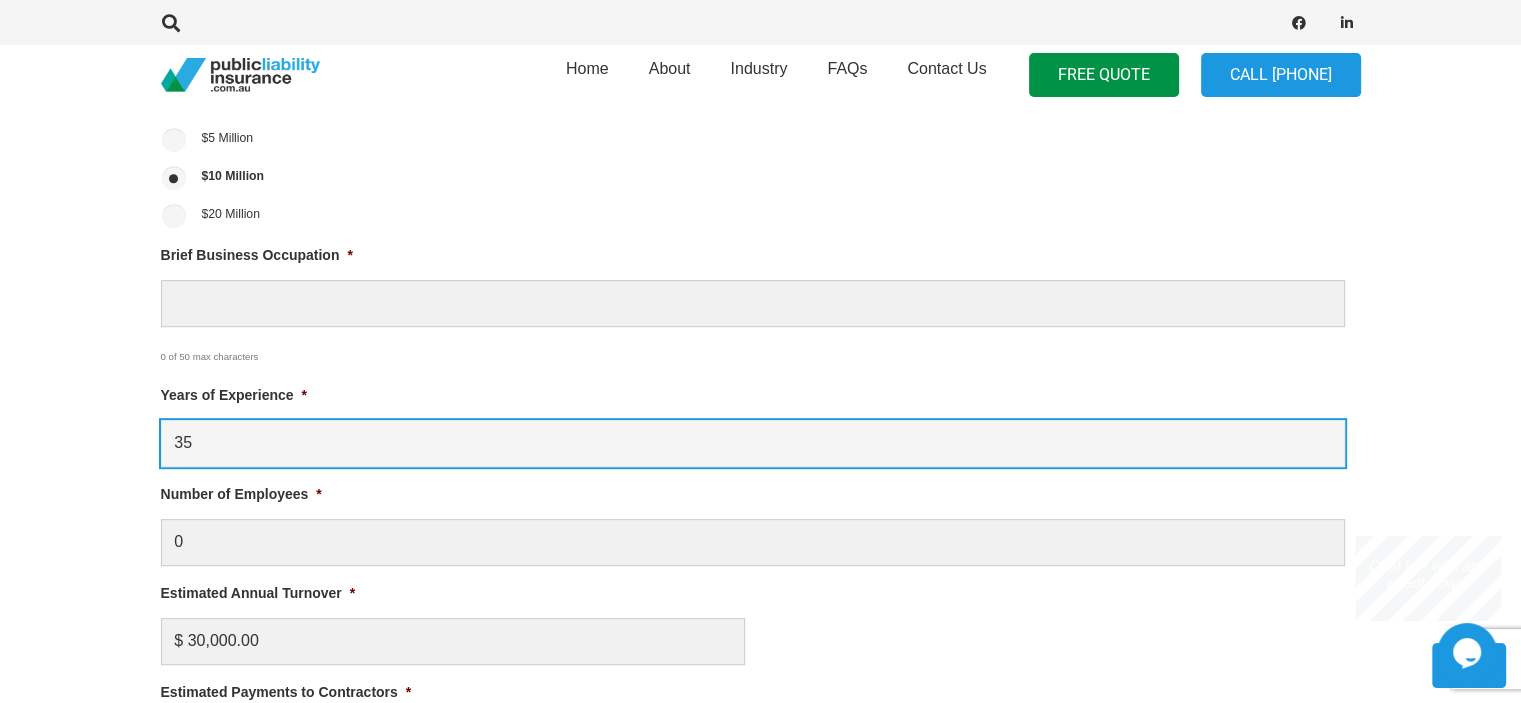 type on "35" 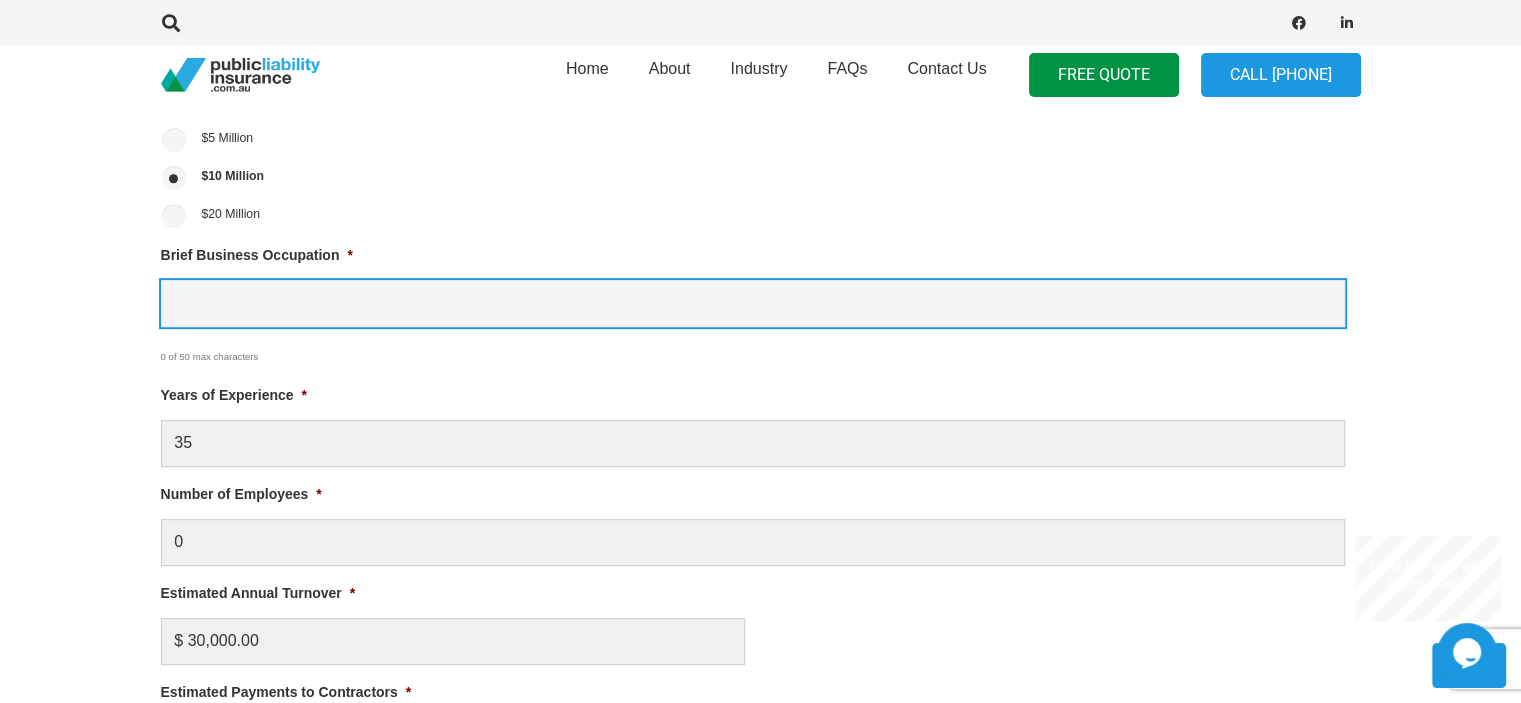 click on "Brief Business Occupation *" at bounding box center (753, 303) 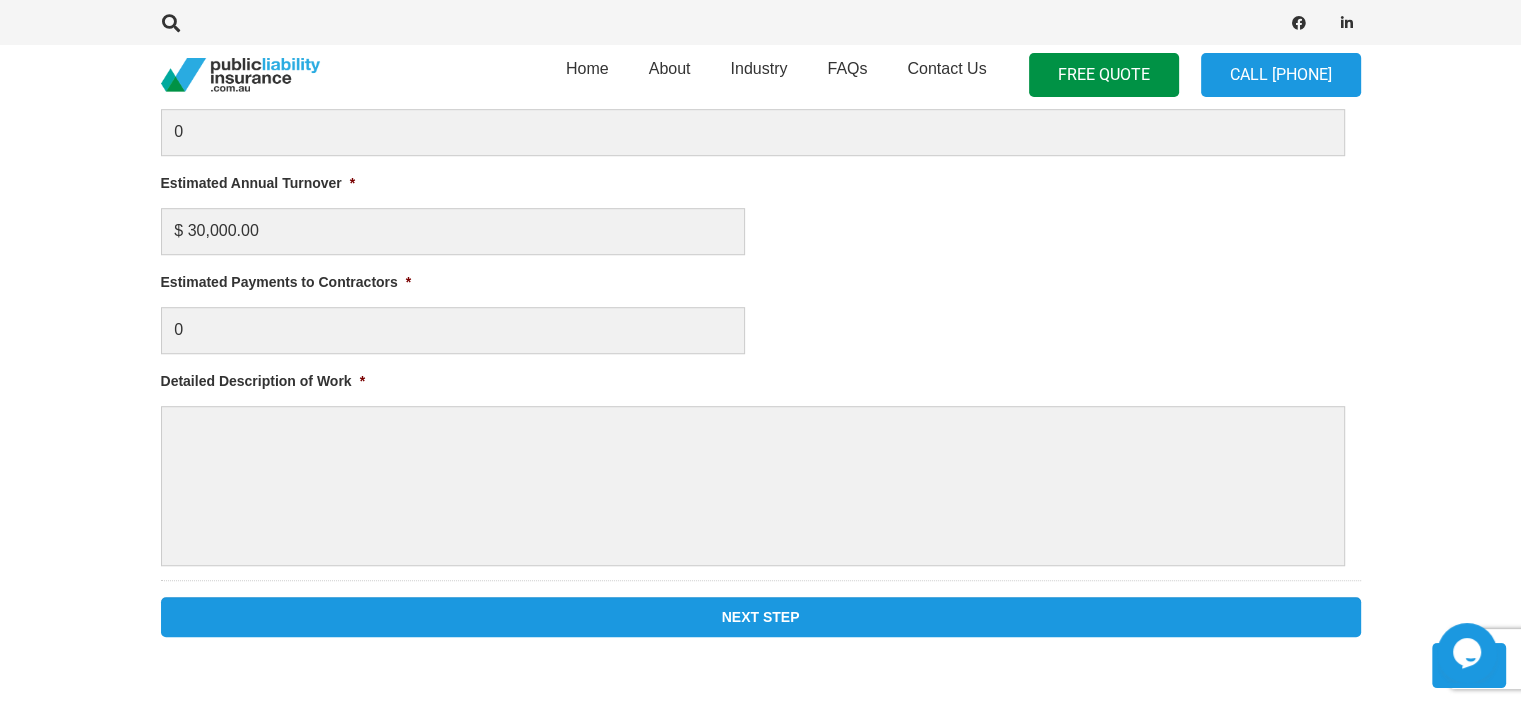 scroll, scrollTop: 1325, scrollLeft: 0, axis: vertical 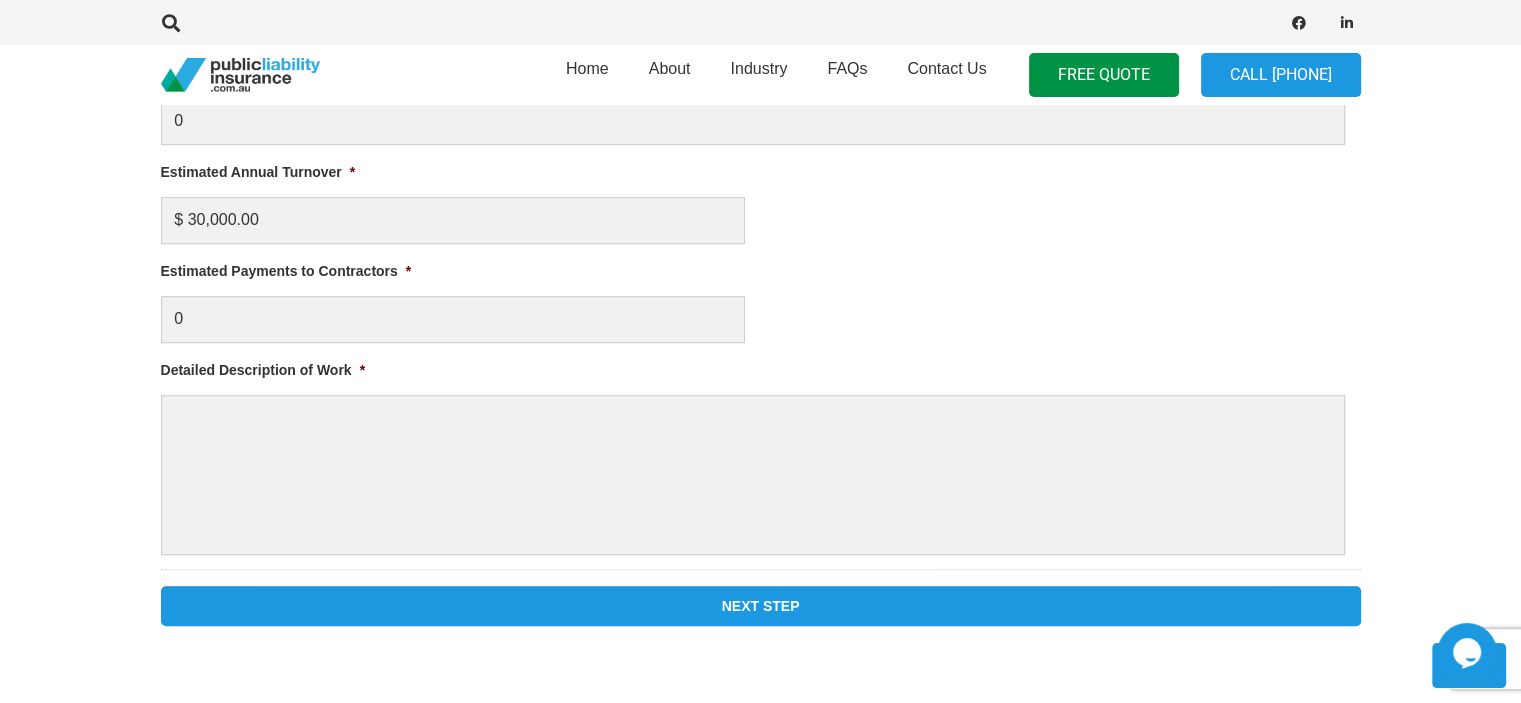 type on "wedding florist" 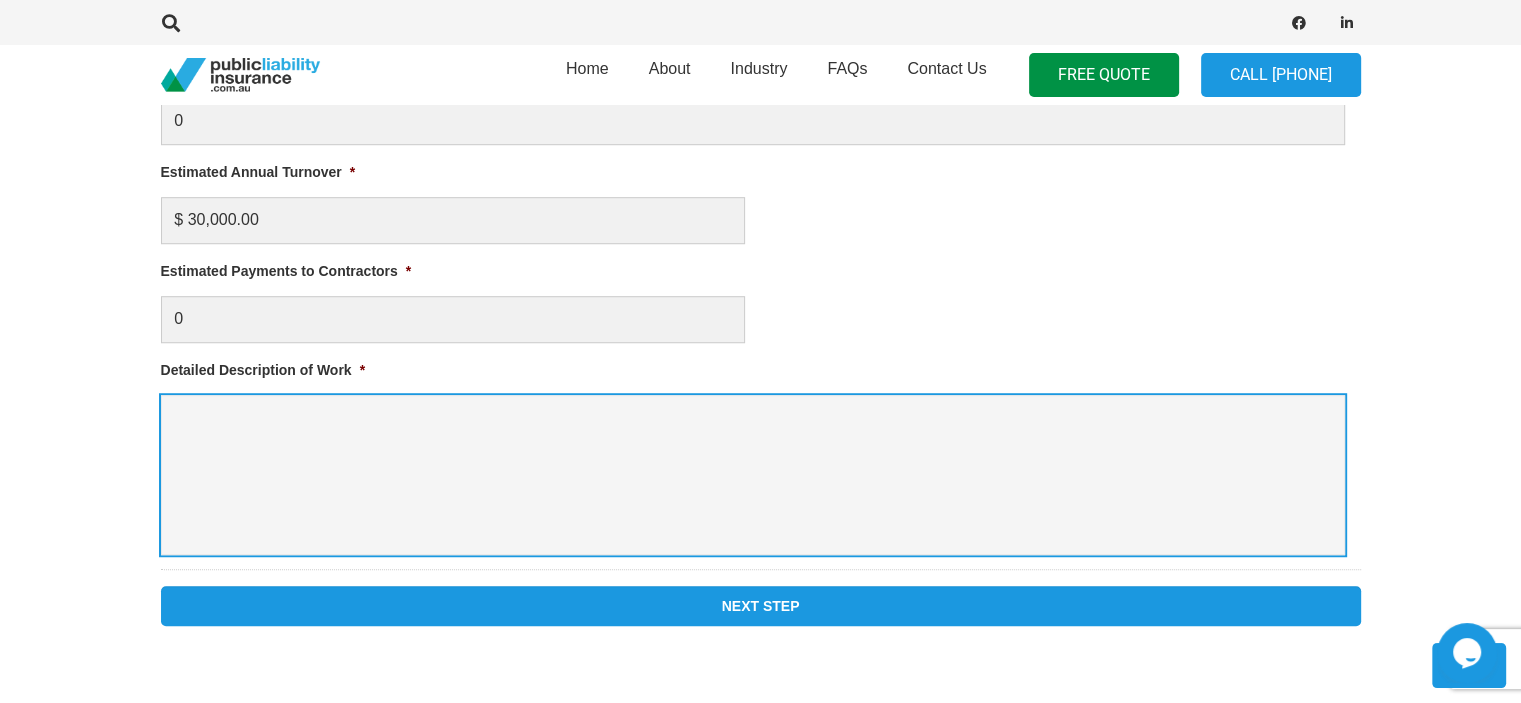 click on "Detailed Description of Work *" at bounding box center (753, 475) 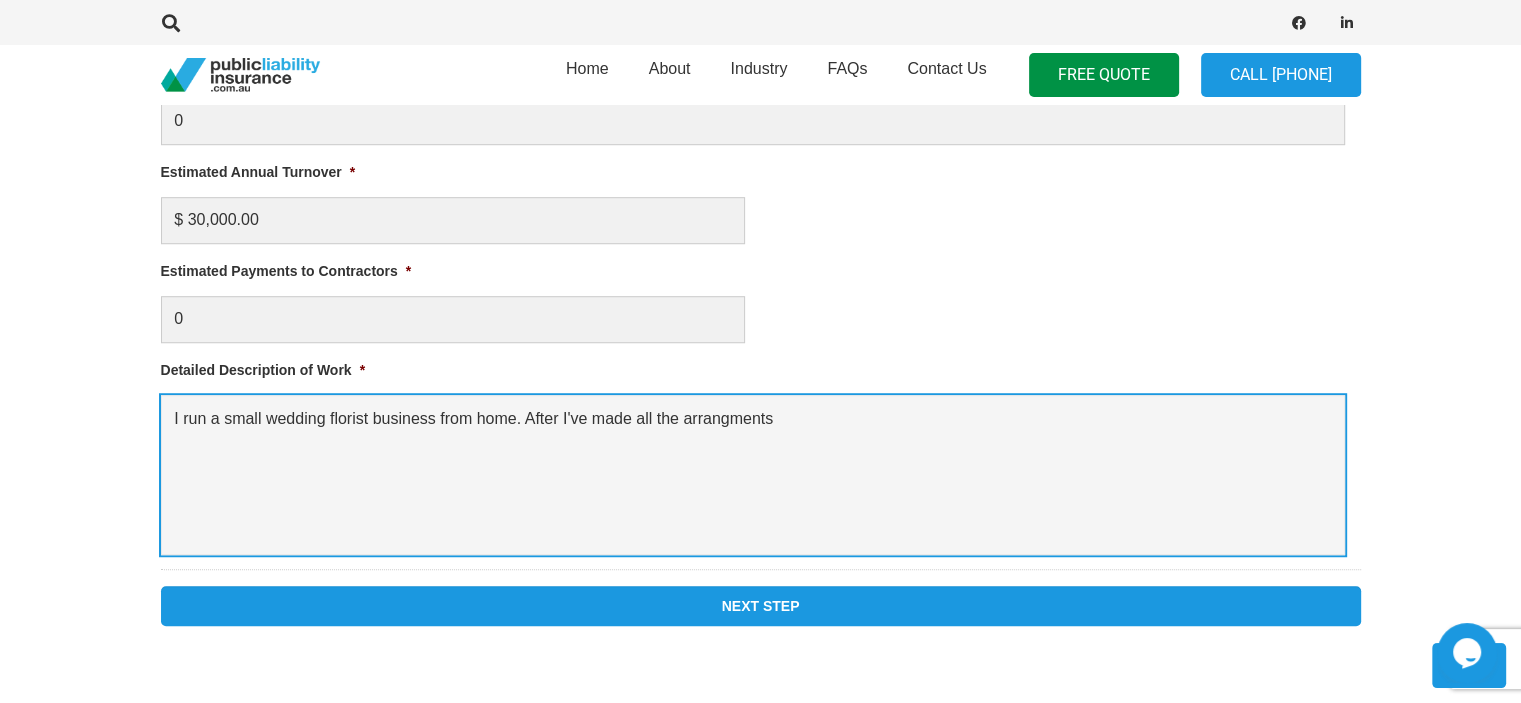 click on "I run a small wedding florist business from home. After I've made all the arrangments" at bounding box center [753, 475] 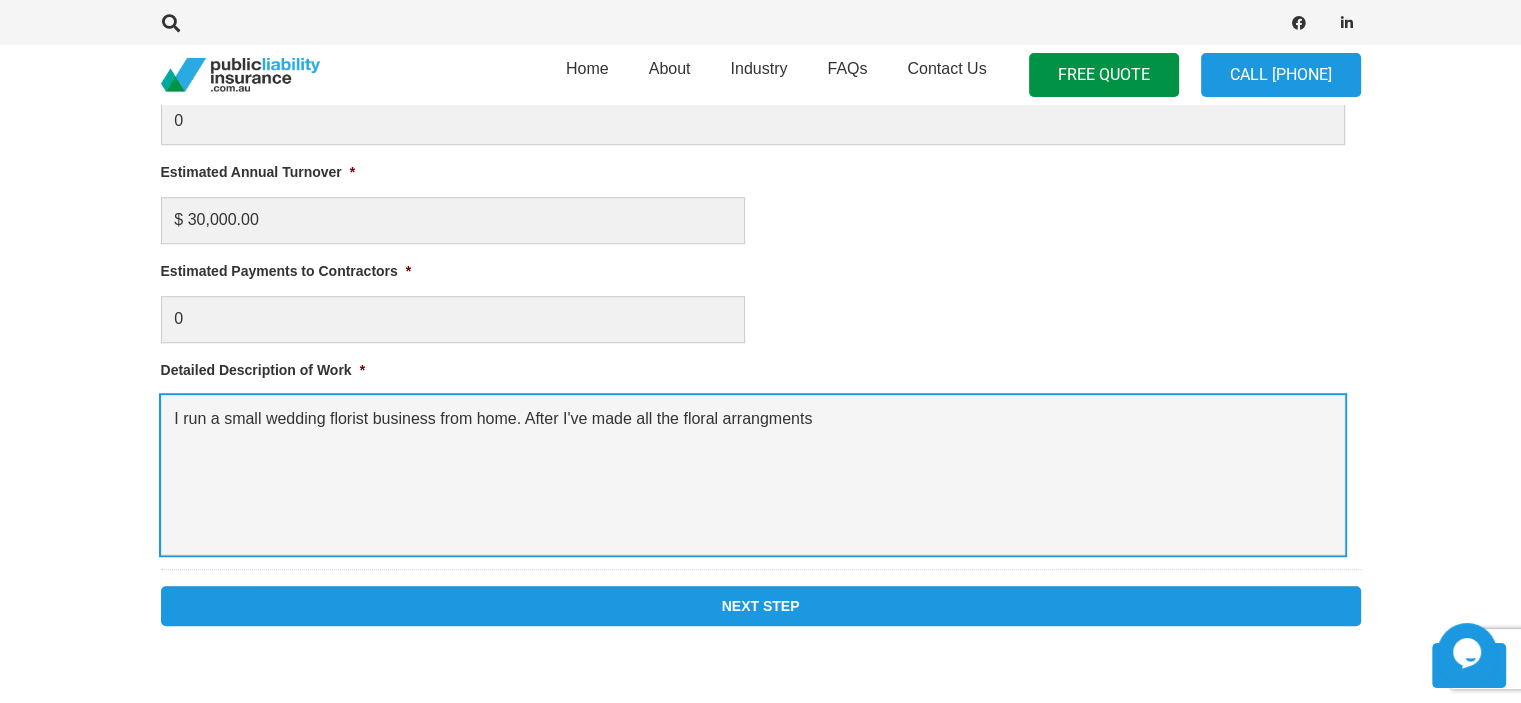 click on "I run a small wedding florist business from home. After I've made all the floral arrangments" at bounding box center (753, 475) 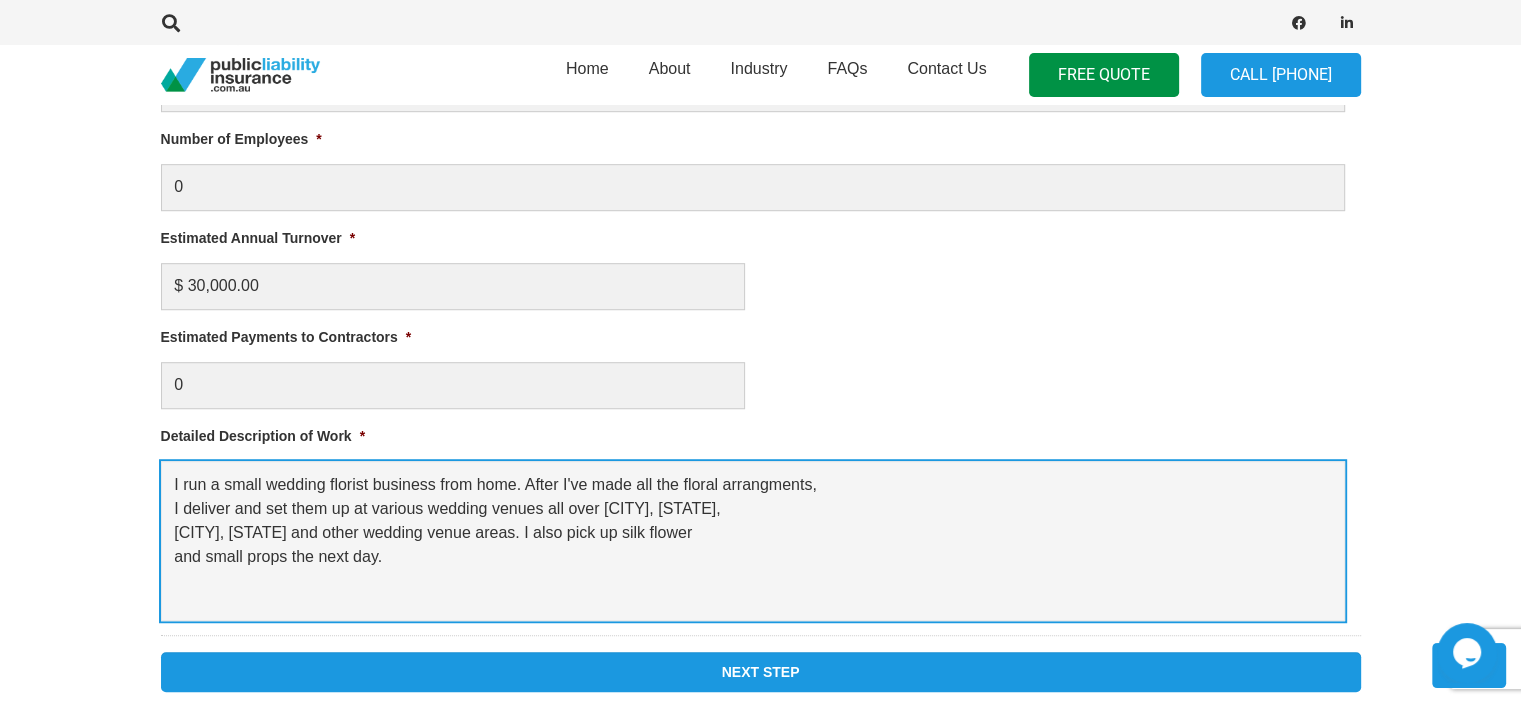 scroll, scrollTop: 1248, scrollLeft: 0, axis: vertical 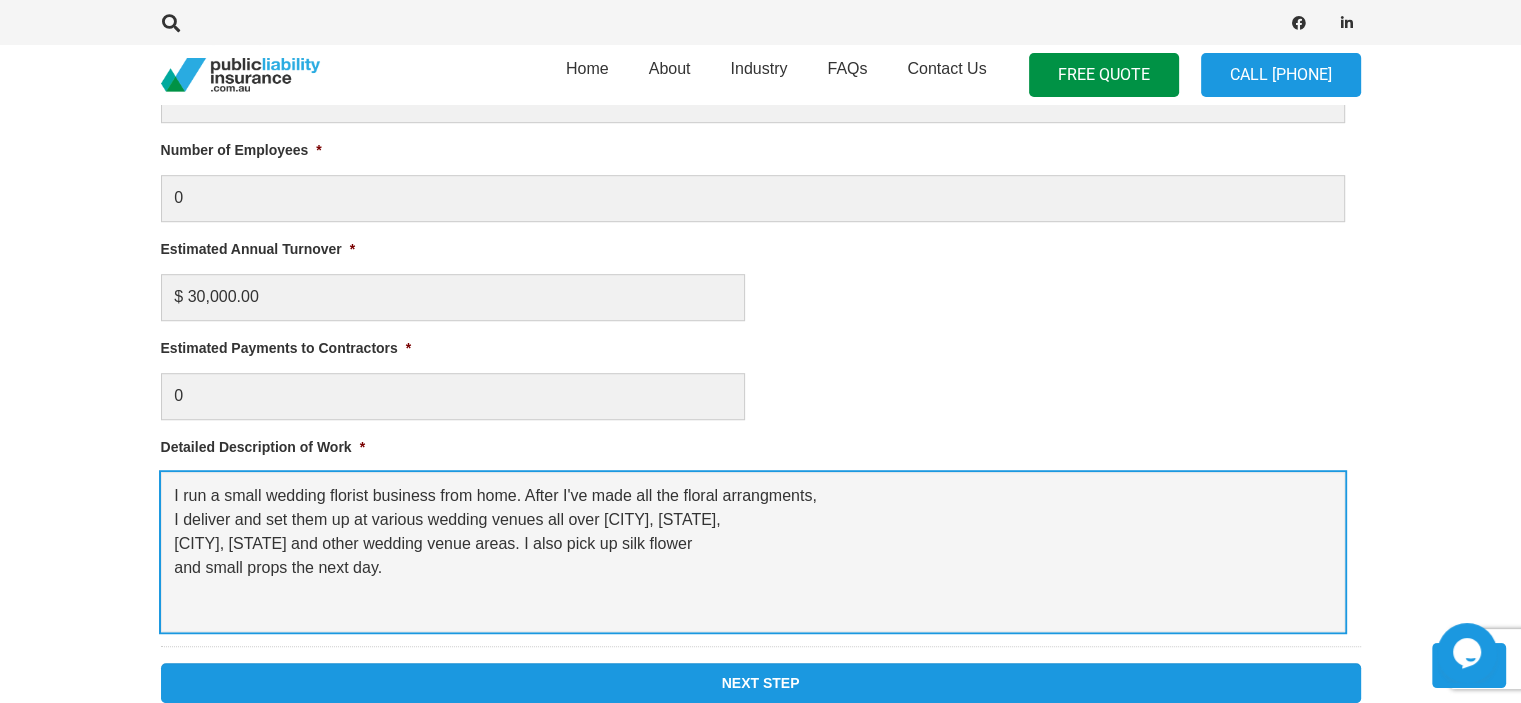 type on "I run a small wedding florist business from home. After I've made all the floral arrangments,
I deliver and set them up at various wedding venues all over [CITY], [STATE],
[CITY], [STATE] and other wedding venue areas. I also pick up silk flower
and small props the next day." 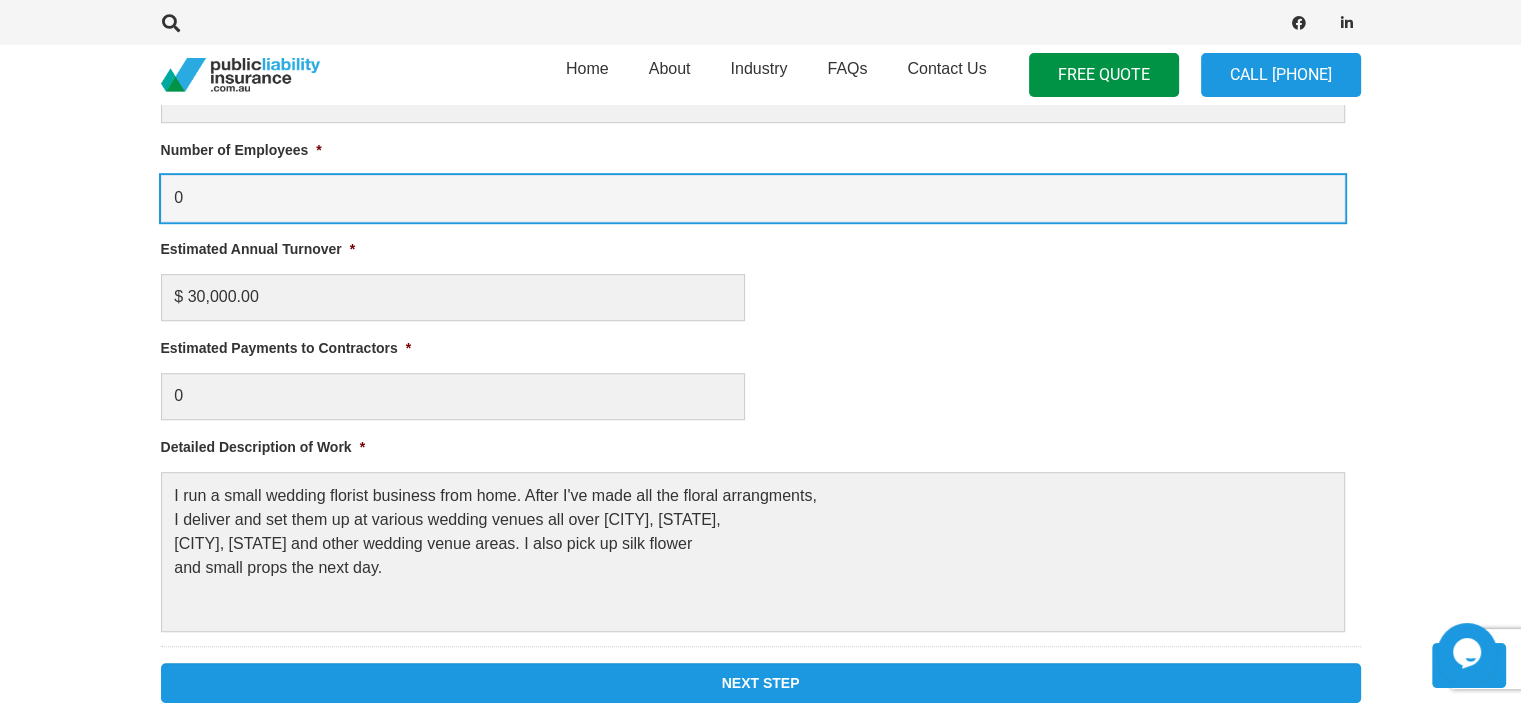 click on "0" at bounding box center [753, 198] 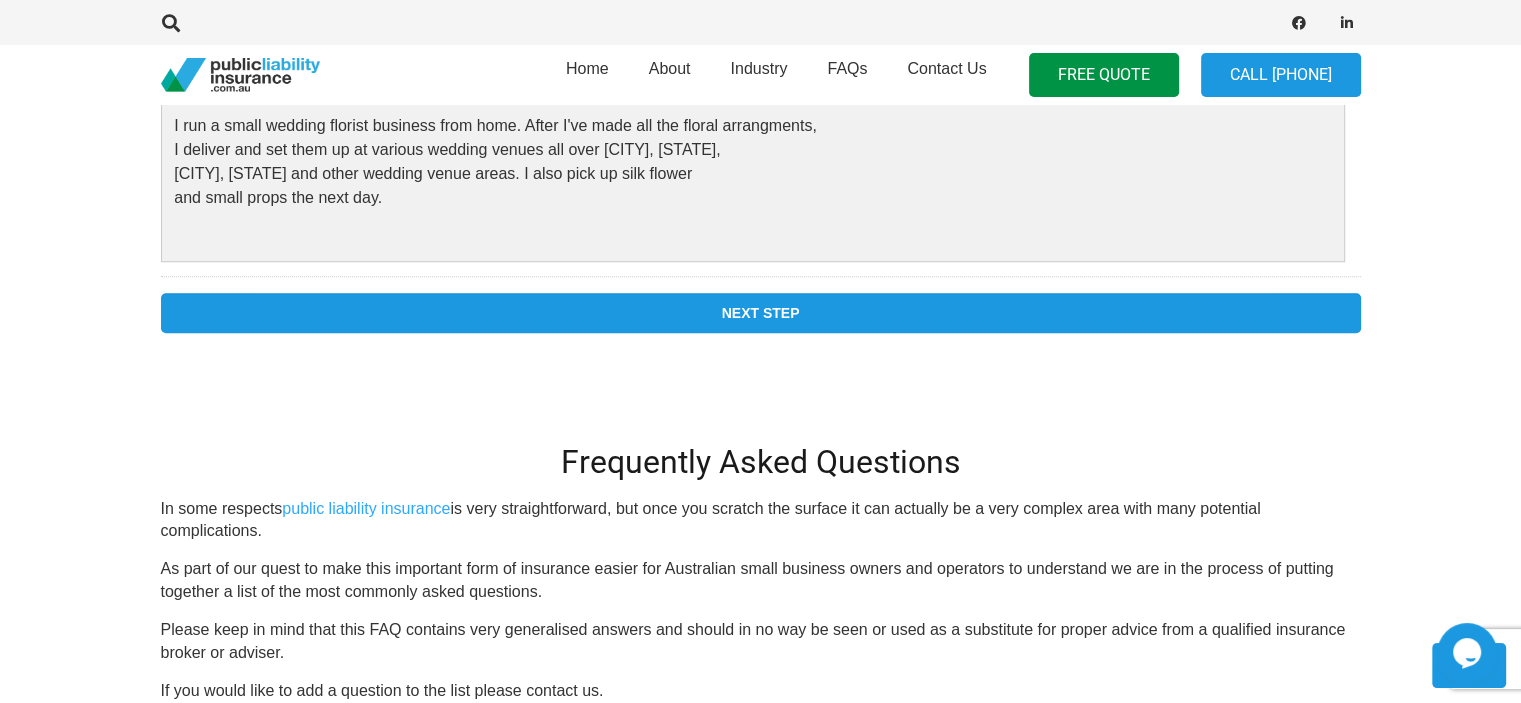 scroll, scrollTop: 1624, scrollLeft: 0, axis: vertical 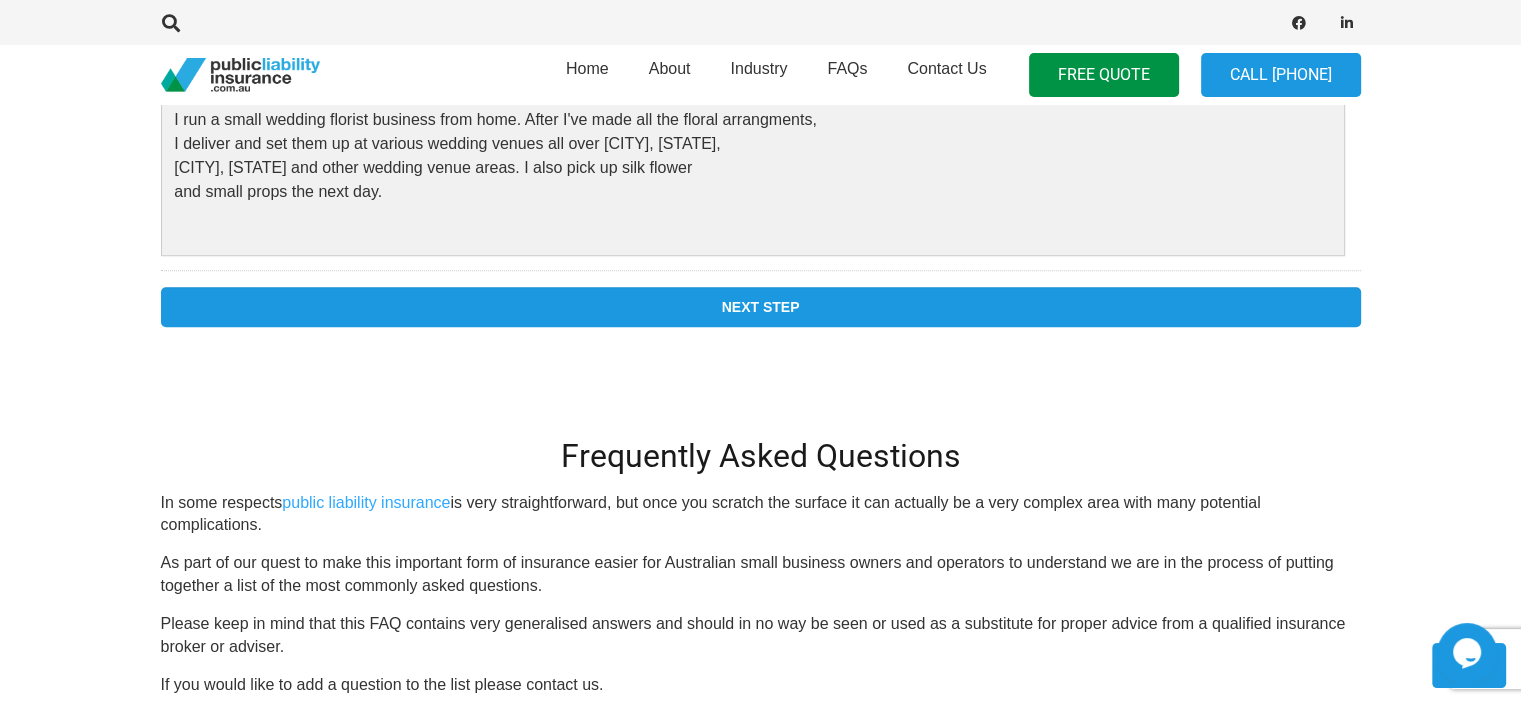 type on "1" 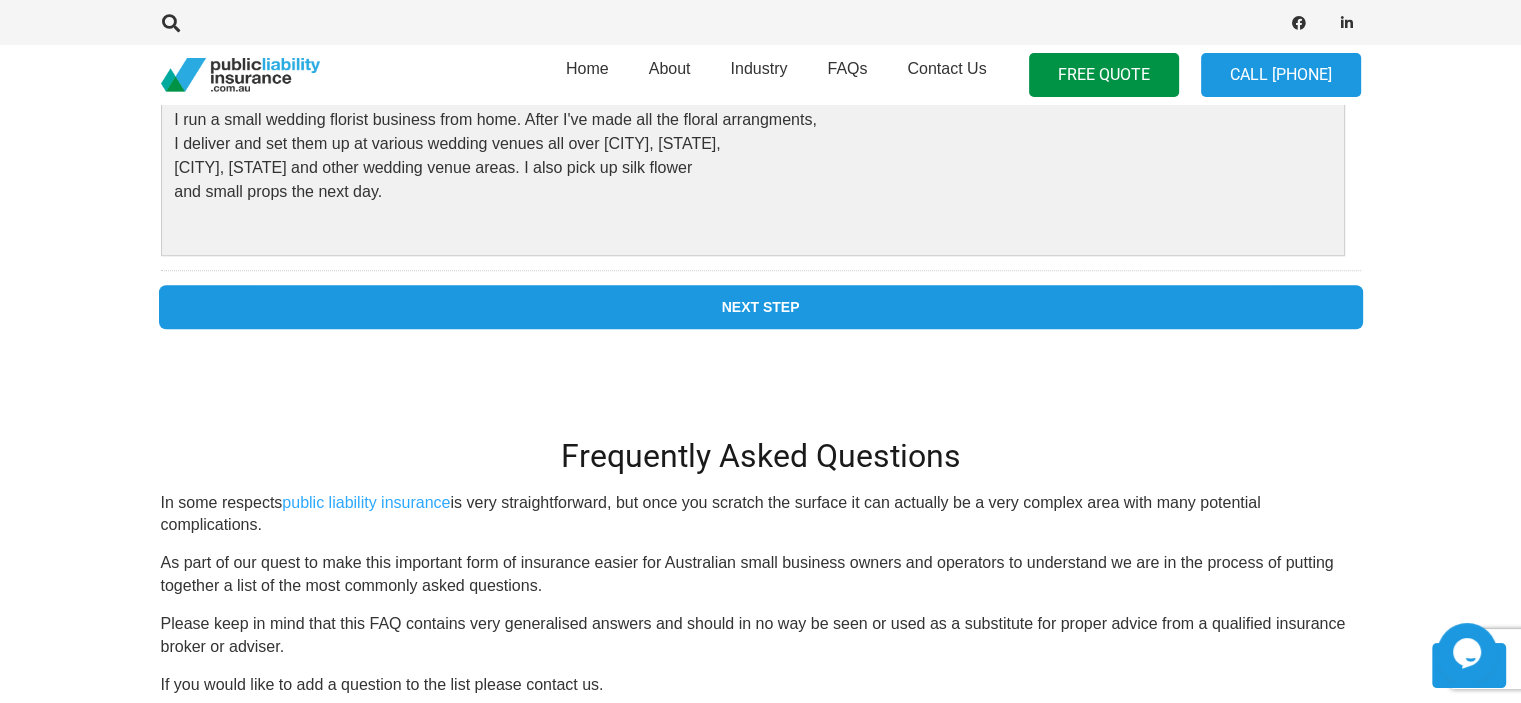 click on "Next Step" at bounding box center [761, 307] 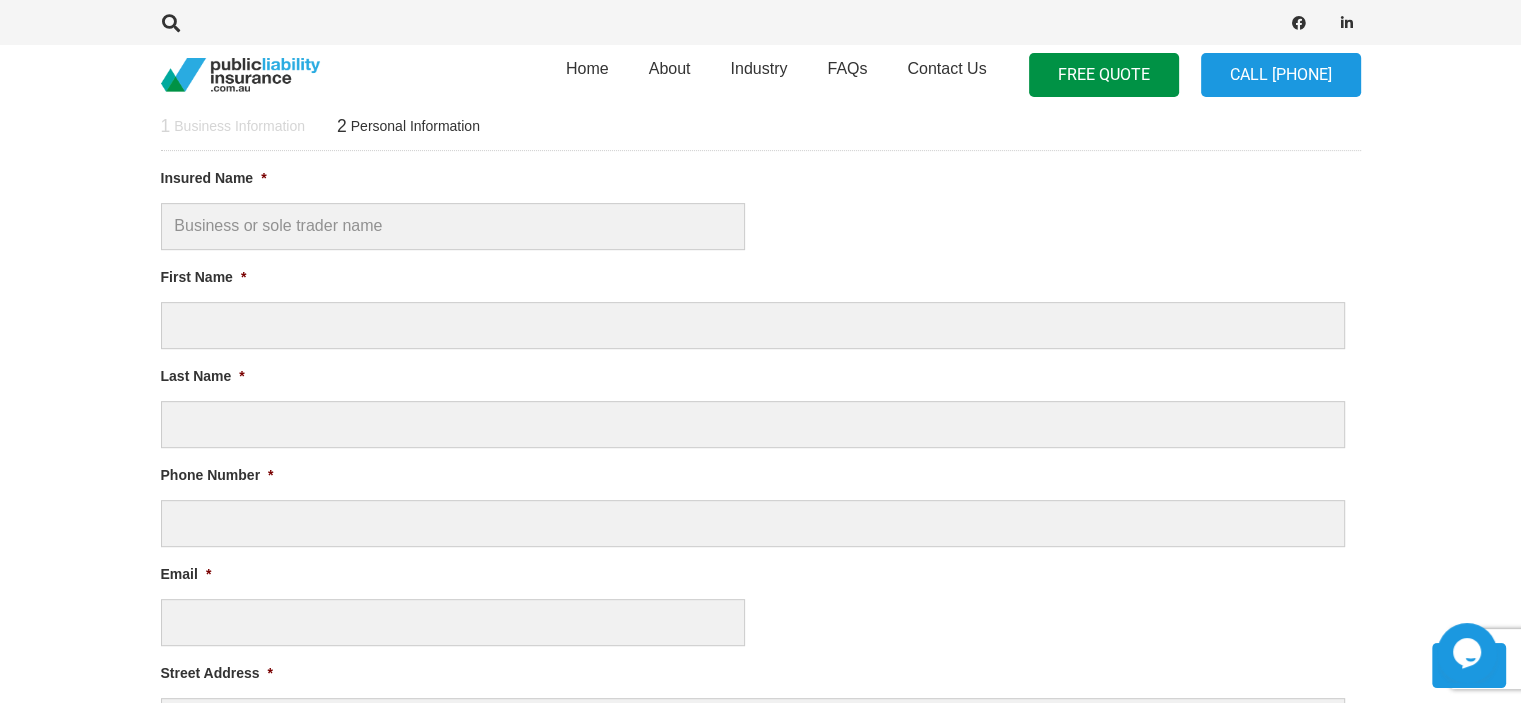 scroll, scrollTop: 0, scrollLeft: 0, axis: both 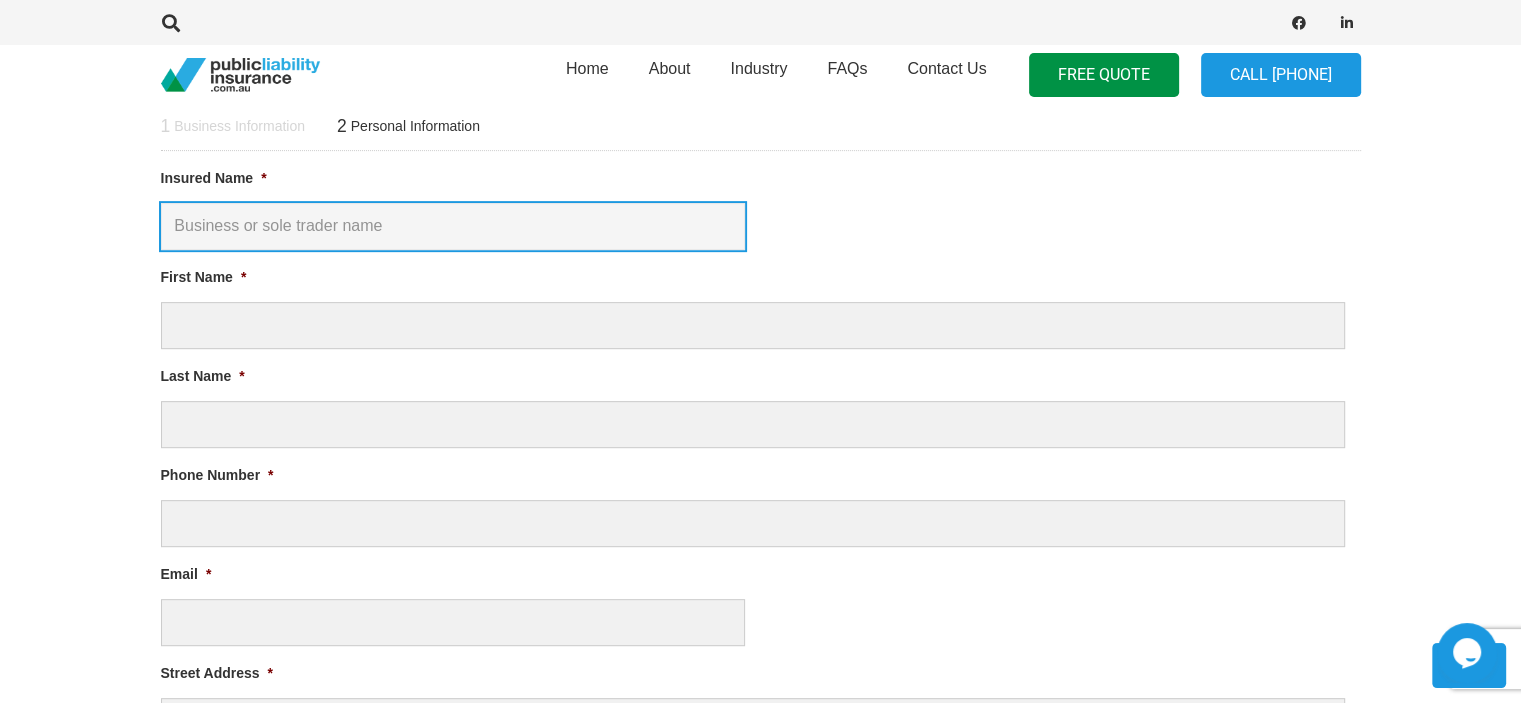 click on "Insured Name *" at bounding box center (453, 226) 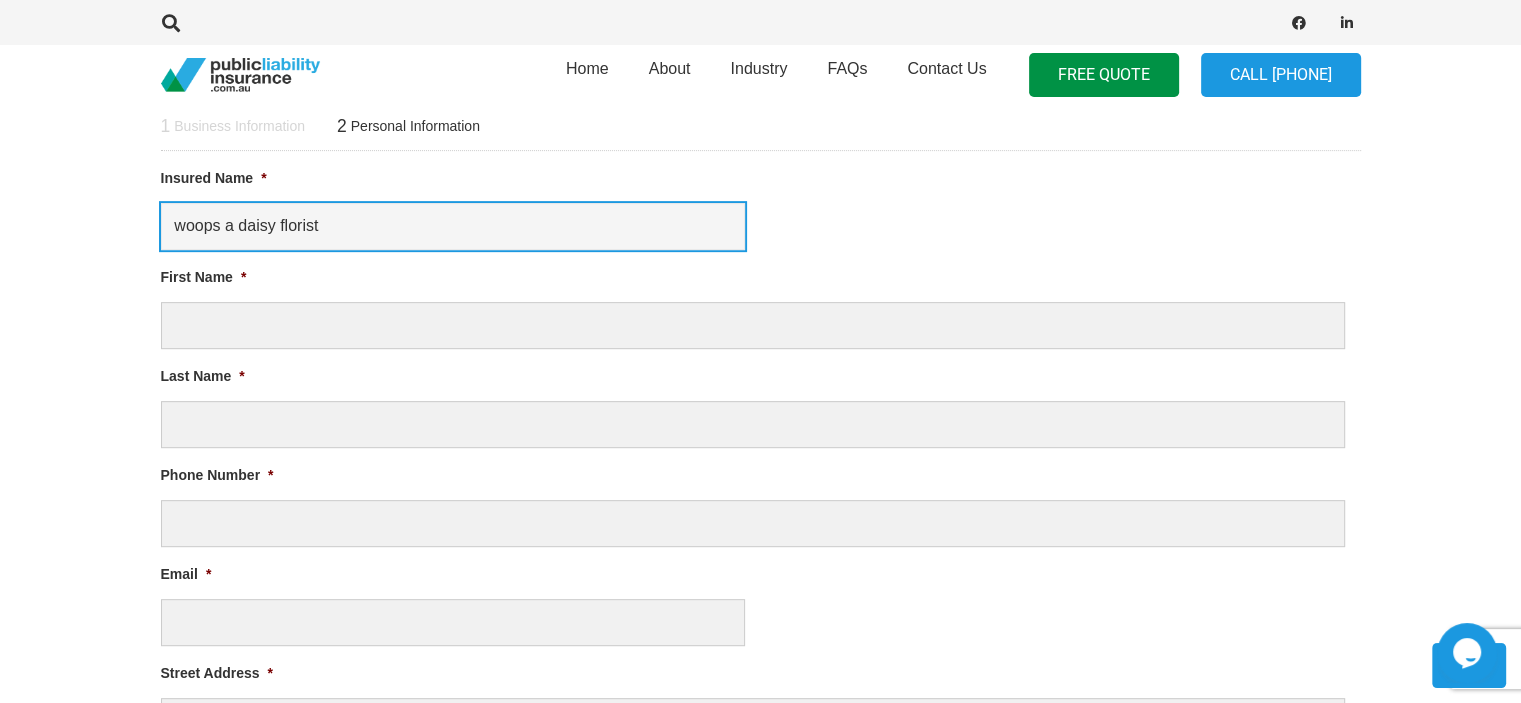 type on "woops a daisy florist" 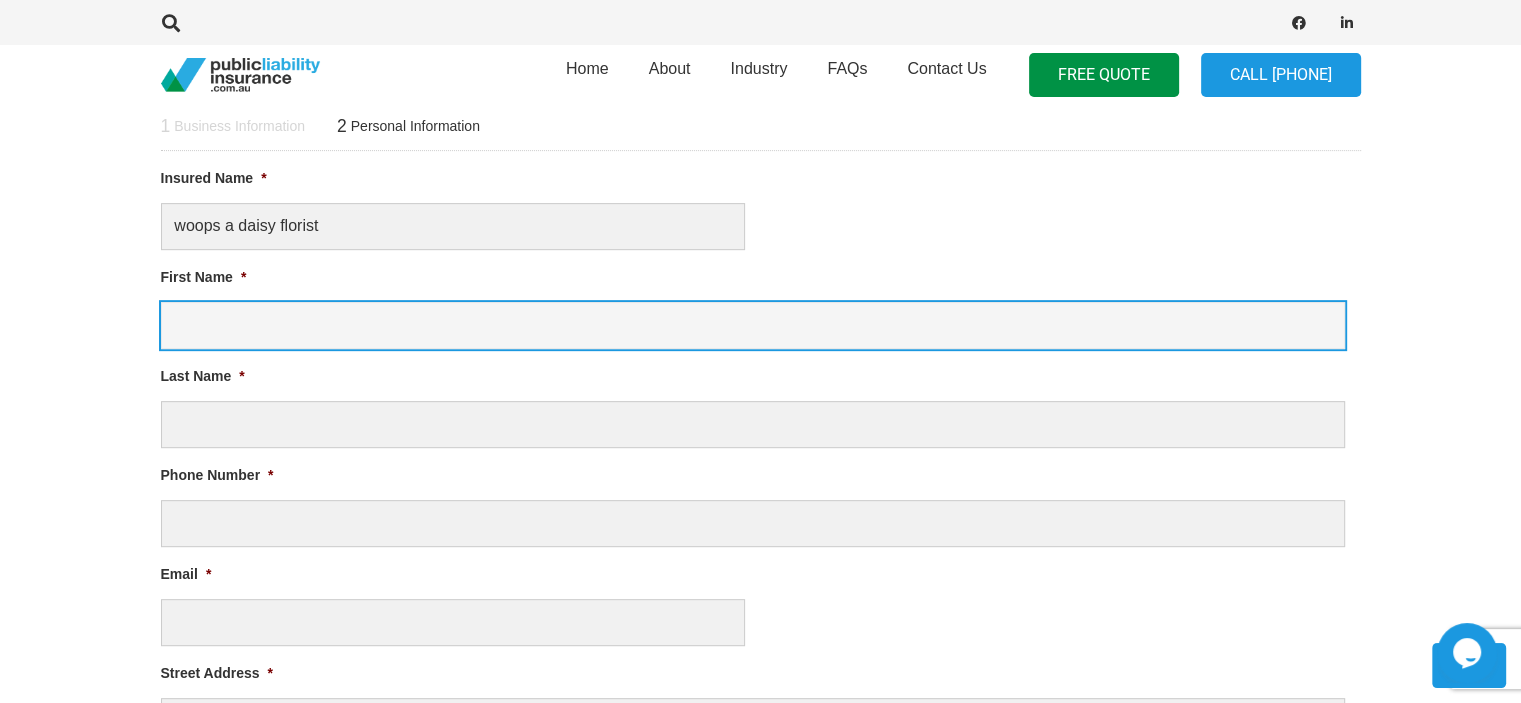 click on "First Name *" at bounding box center [753, 325] 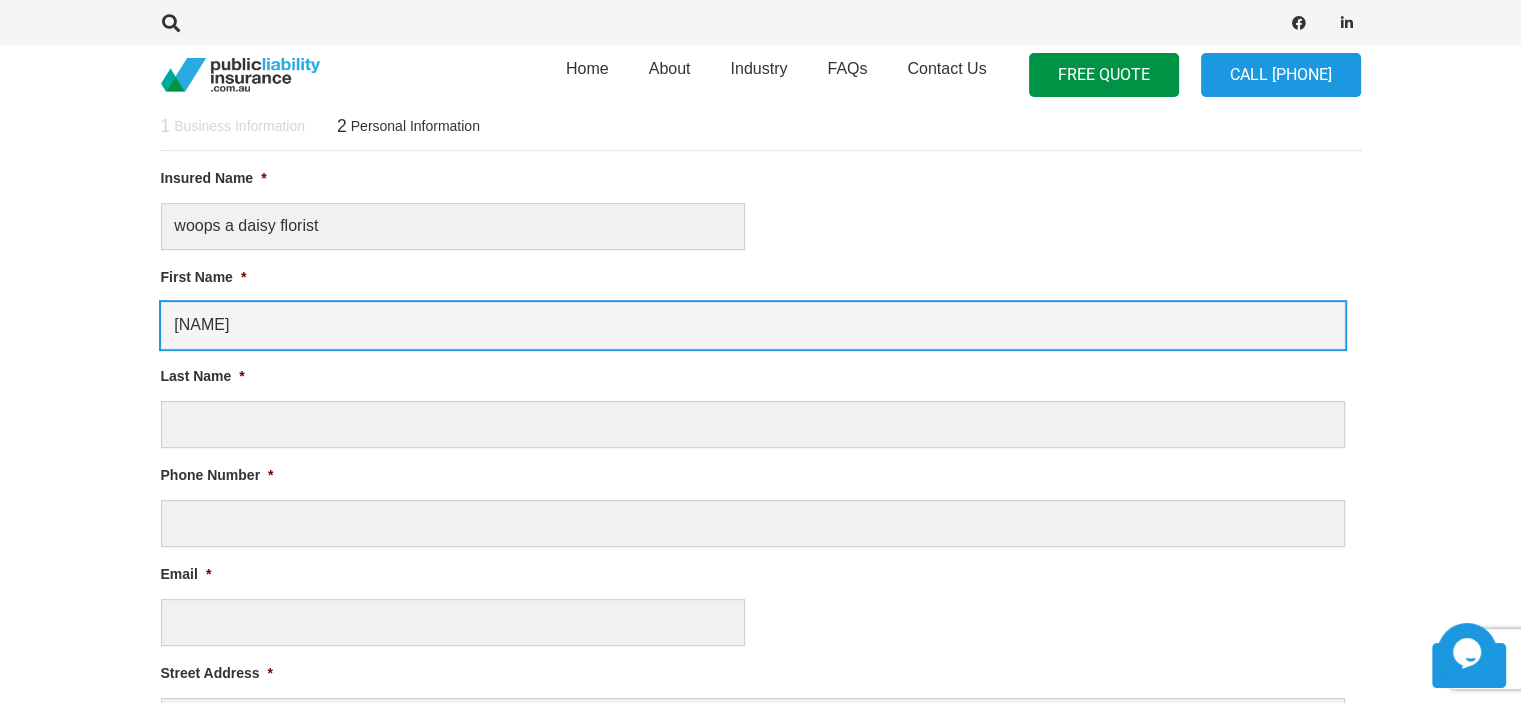 type on "[NAME]" 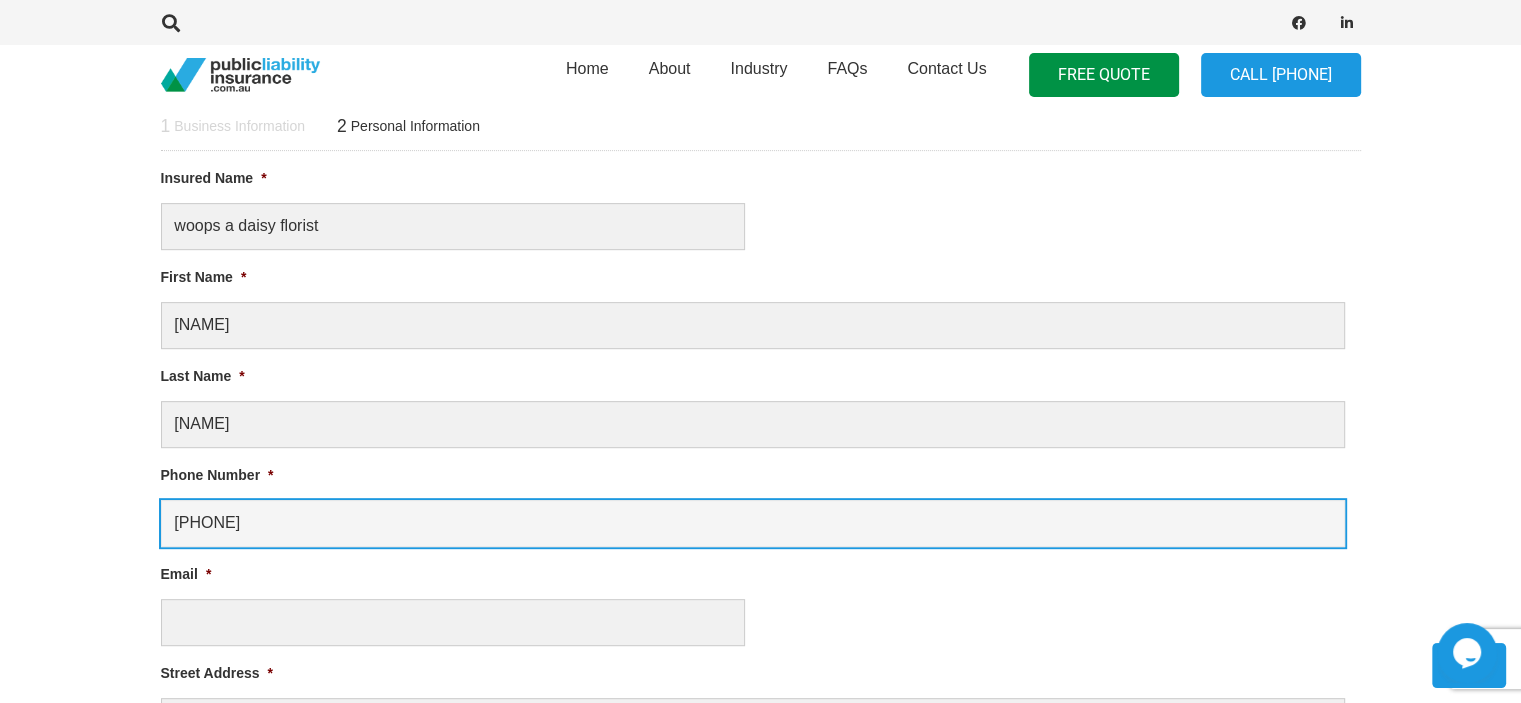 type on "info@[EXAMPLE.COM]" 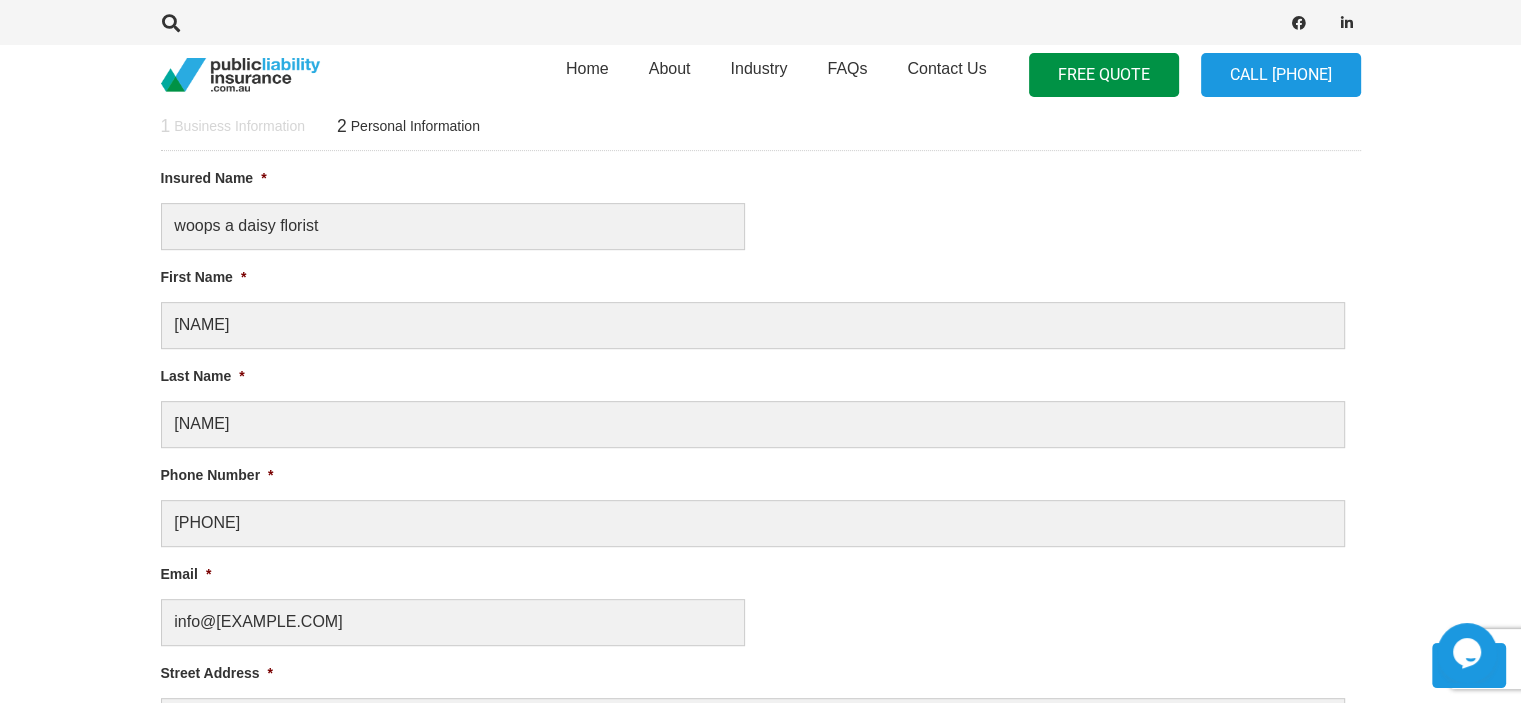 type on "[CITY]" 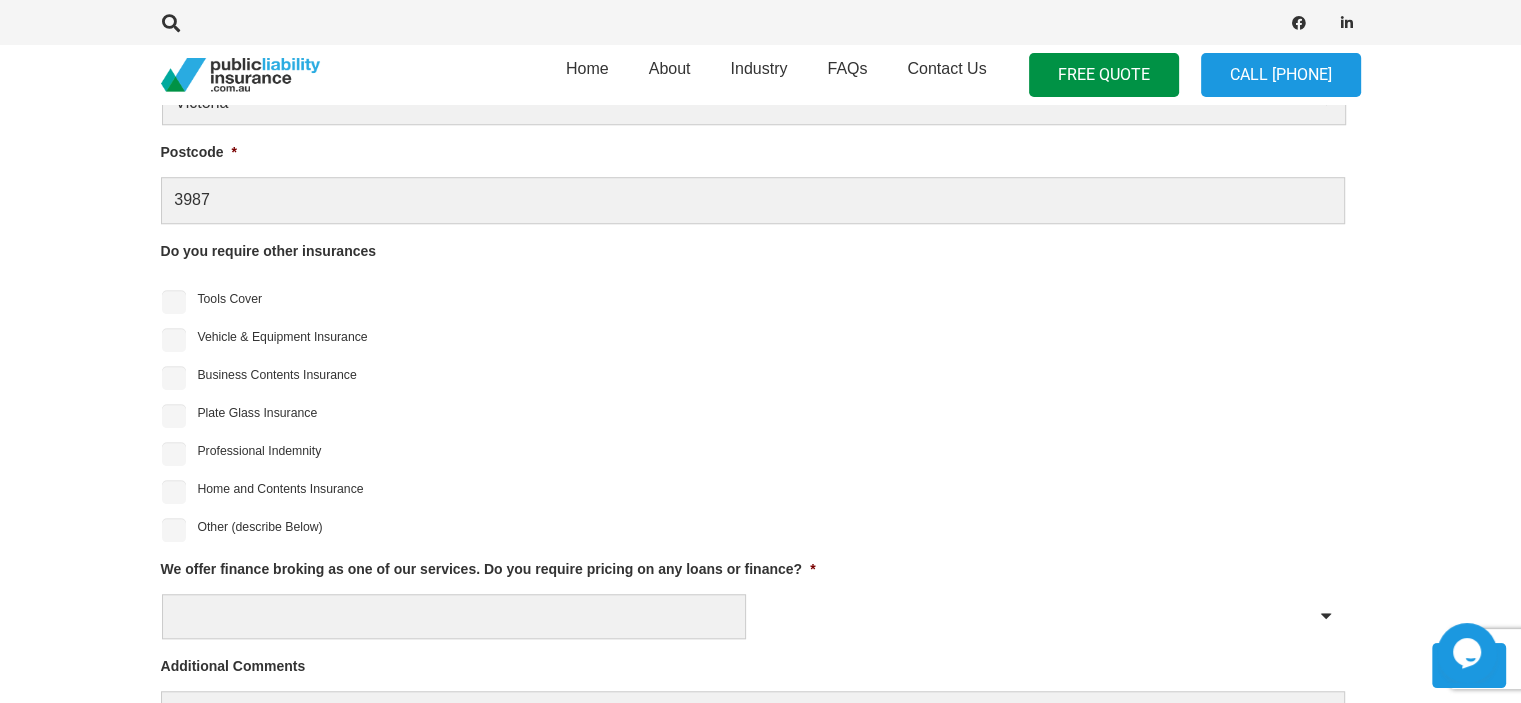 scroll, scrollTop: 1670, scrollLeft: 0, axis: vertical 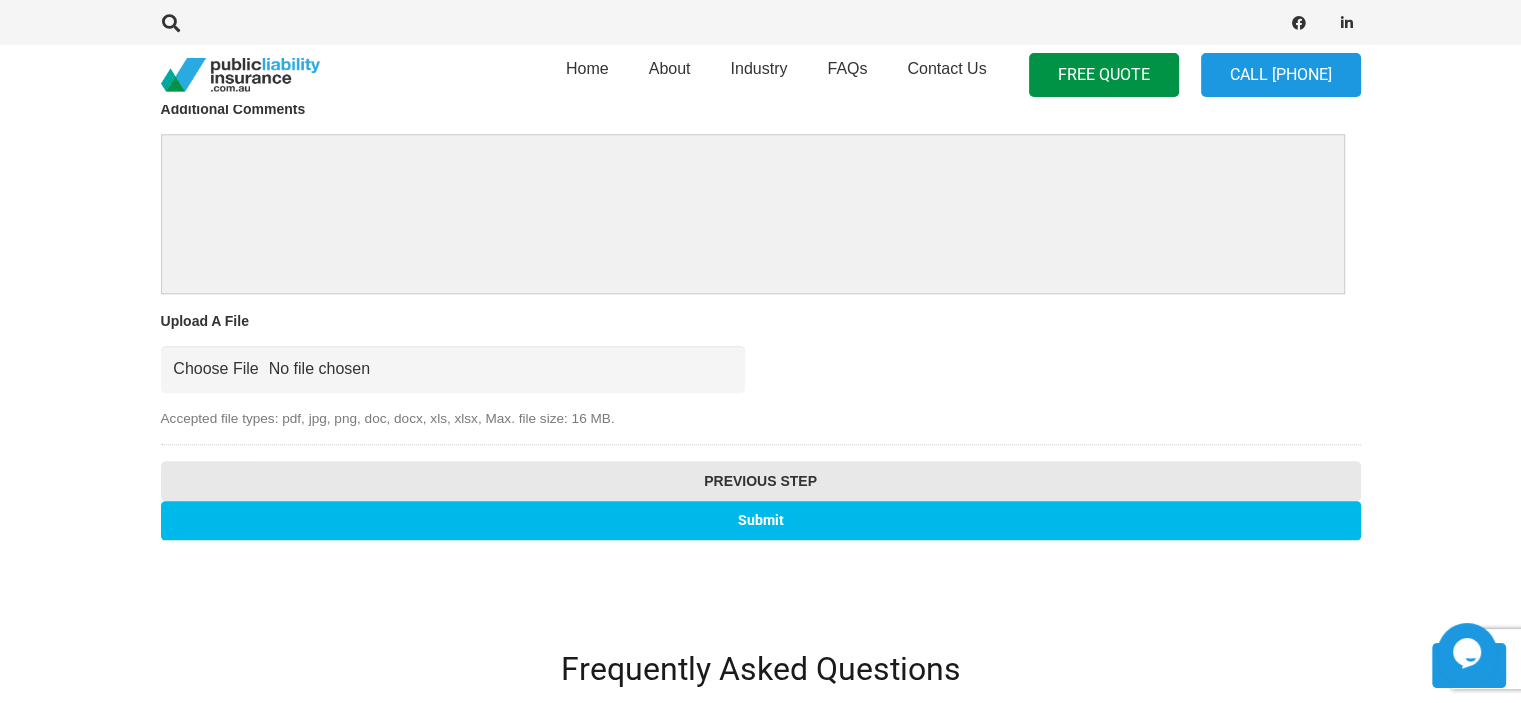 click on "Submit" at bounding box center [761, 520] 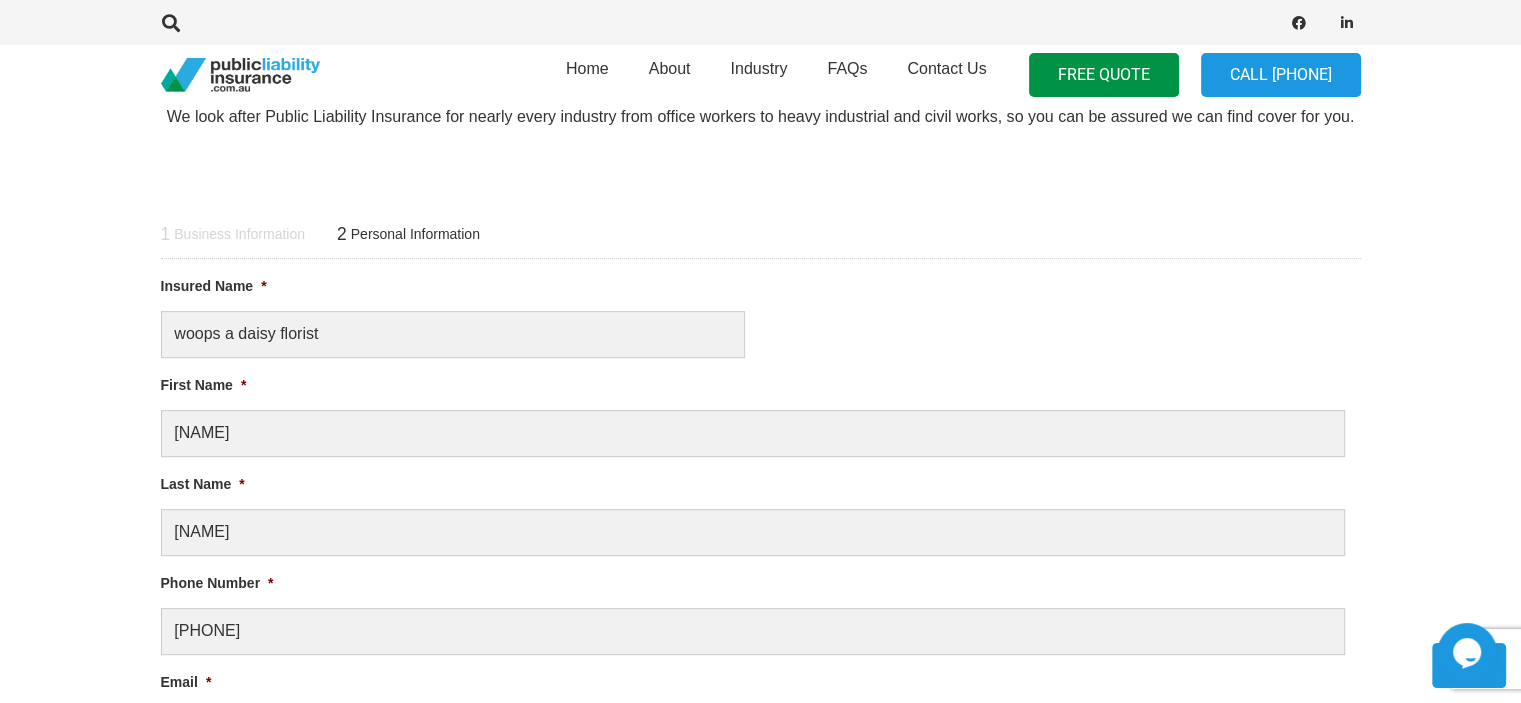 scroll, scrollTop: 0, scrollLeft: 0, axis: both 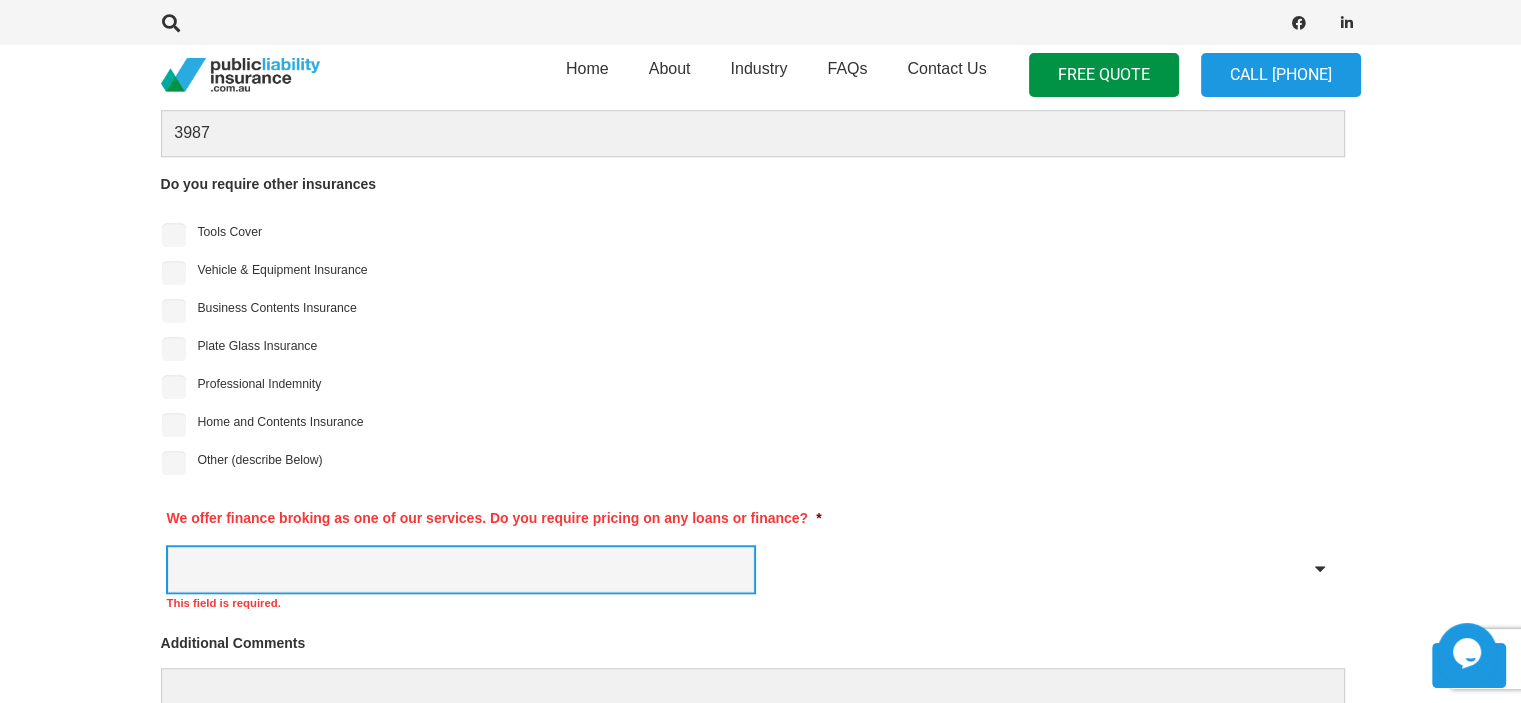click on "Yes No" at bounding box center (461, 569) 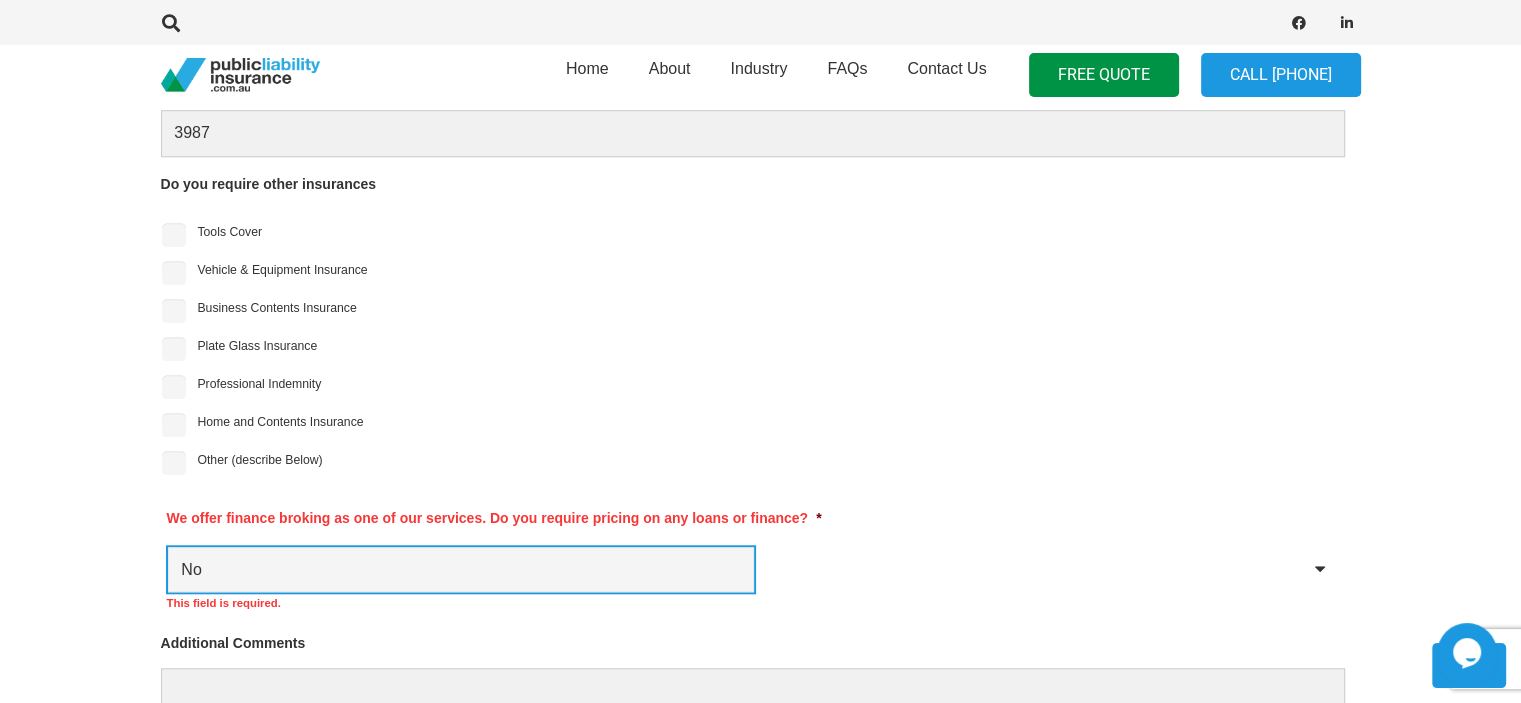 click on "Yes No" at bounding box center (461, 569) 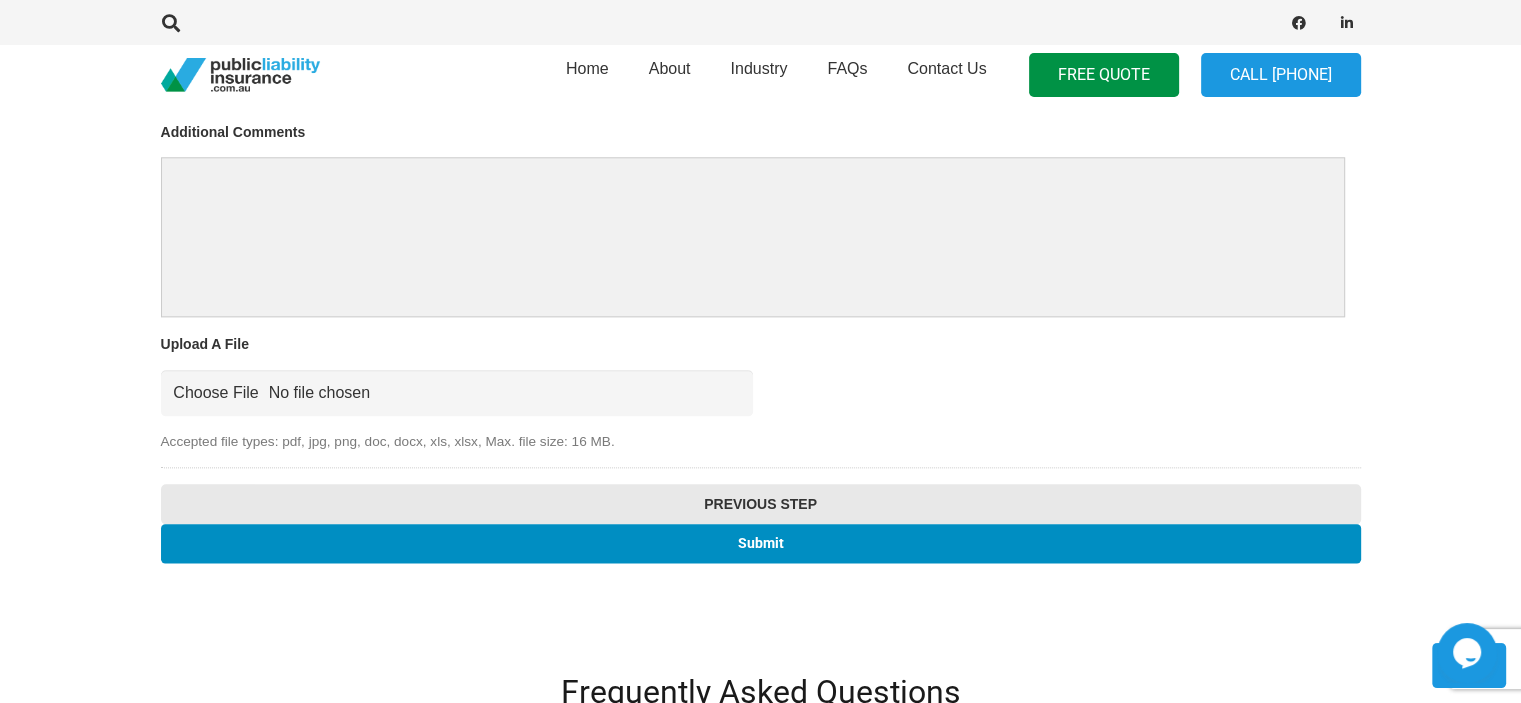 scroll, scrollTop: 2309, scrollLeft: 0, axis: vertical 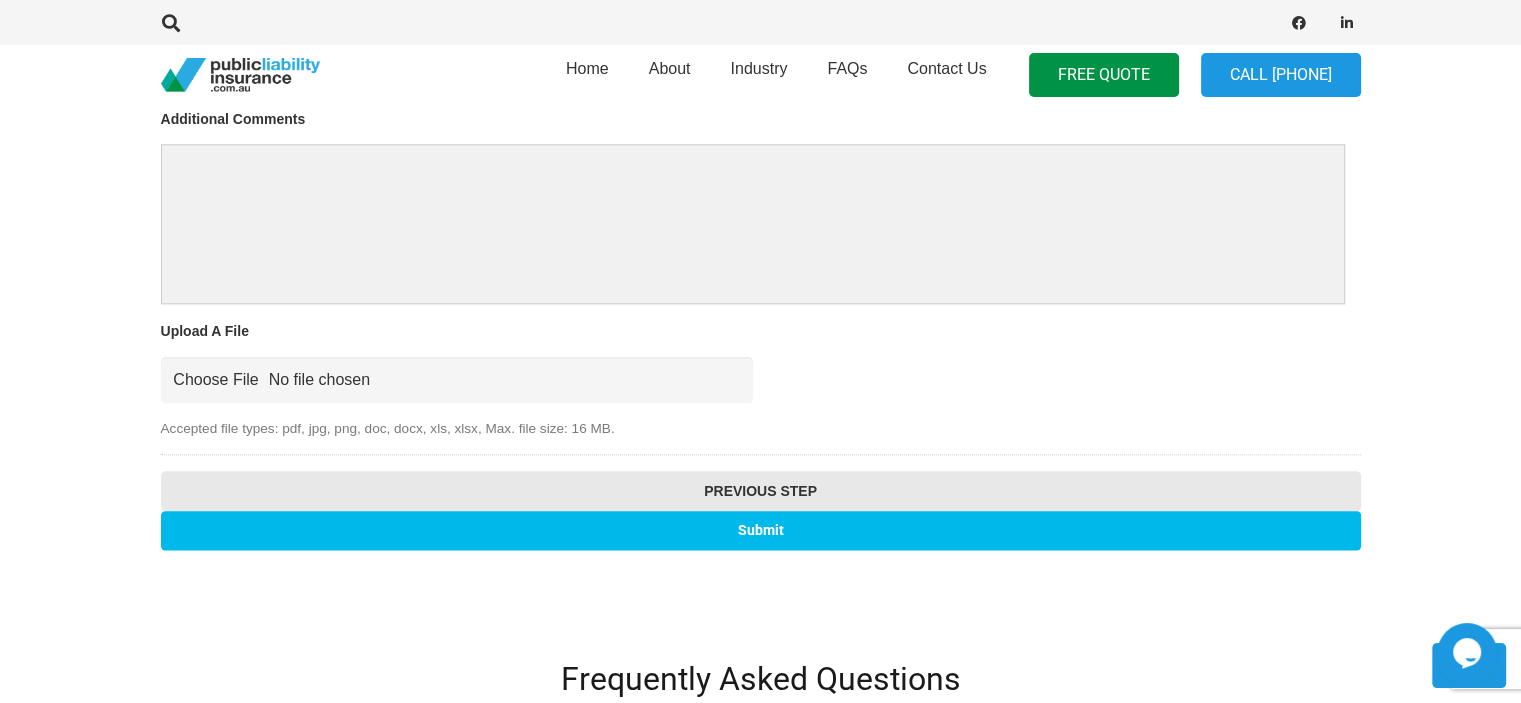 click on "Submit" at bounding box center [761, 530] 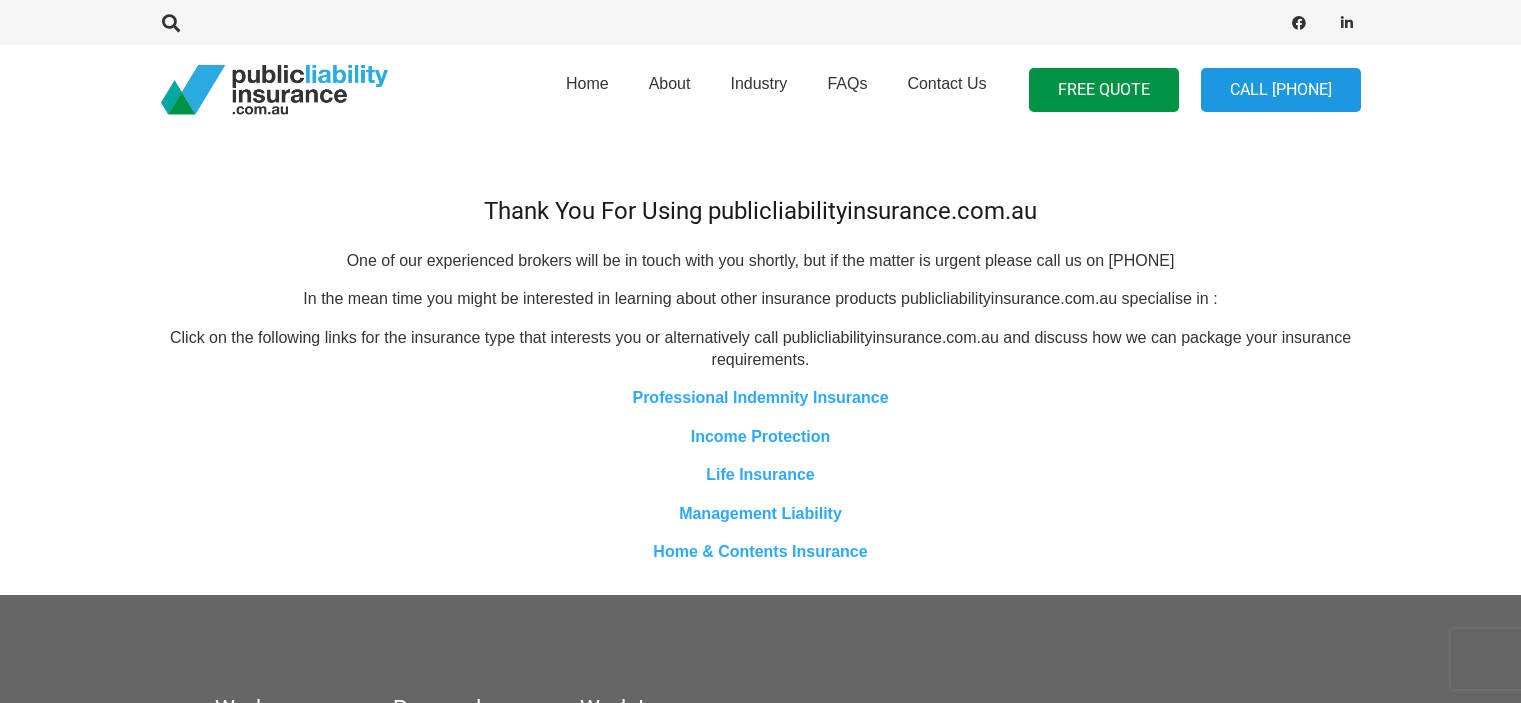 scroll, scrollTop: 0, scrollLeft: 0, axis: both 